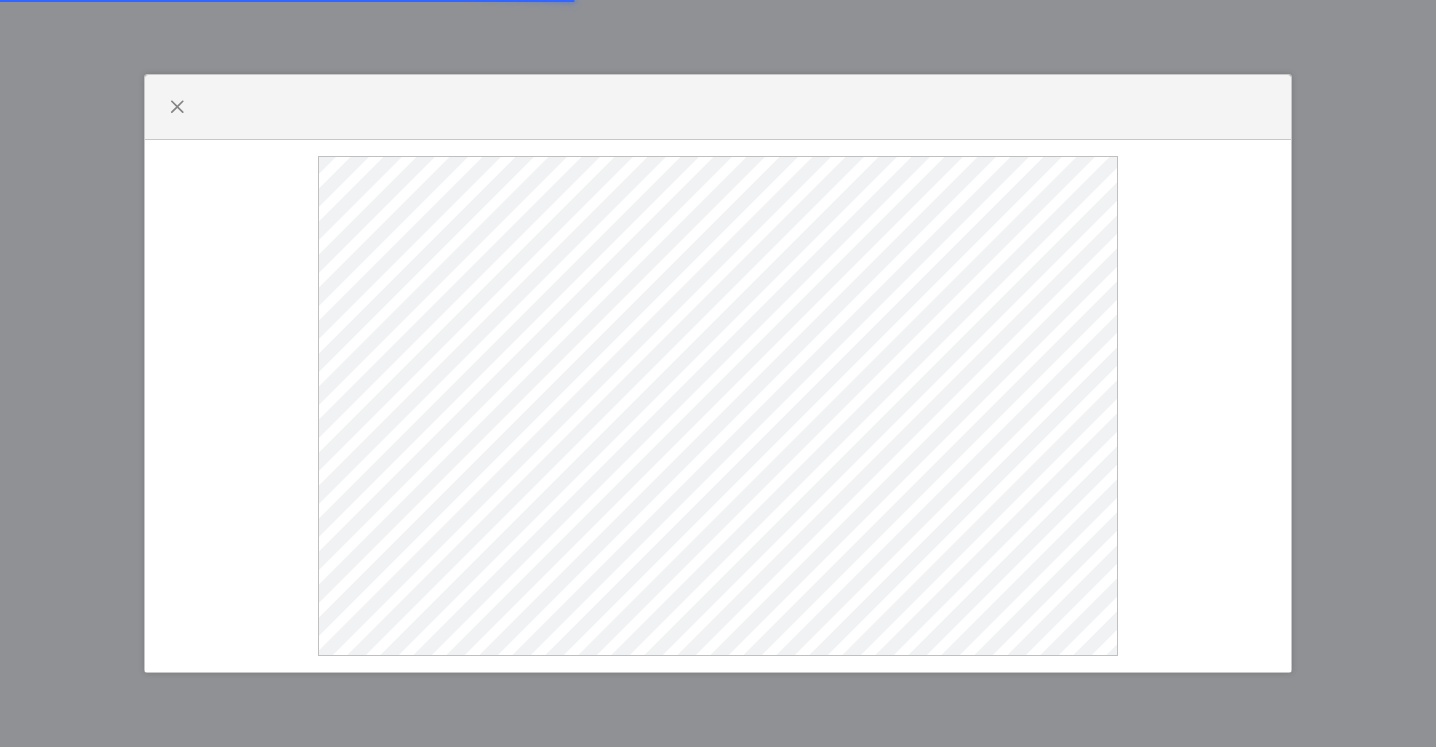 select 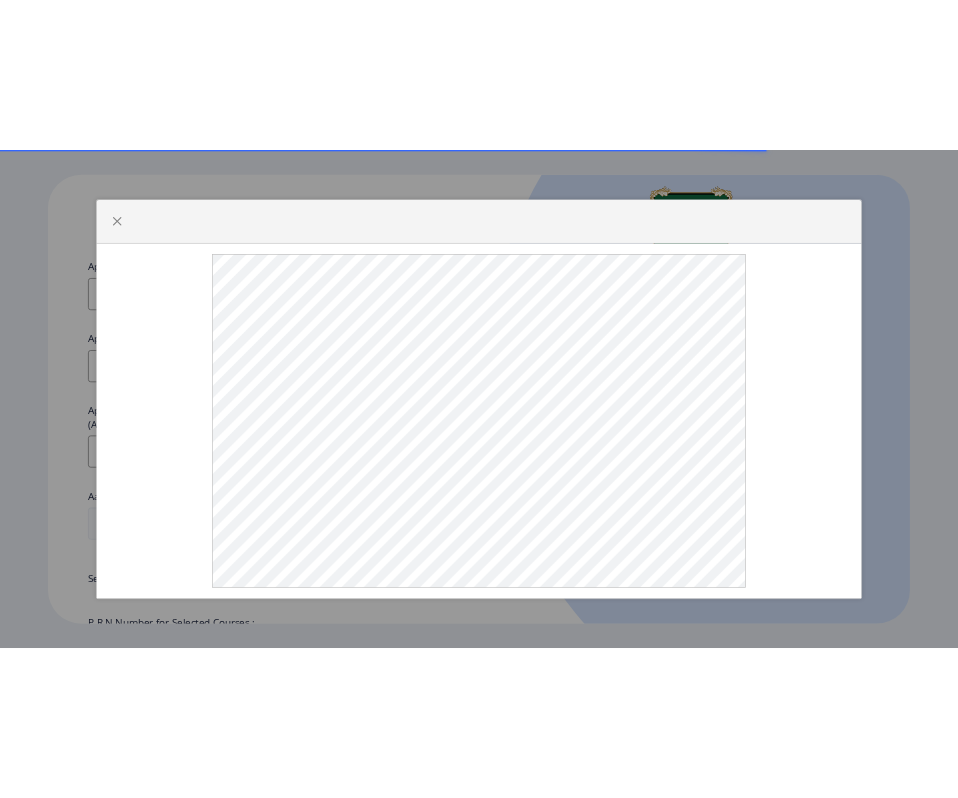 scroll, scrollTop: 0, scrollLeft: 0, axis: both 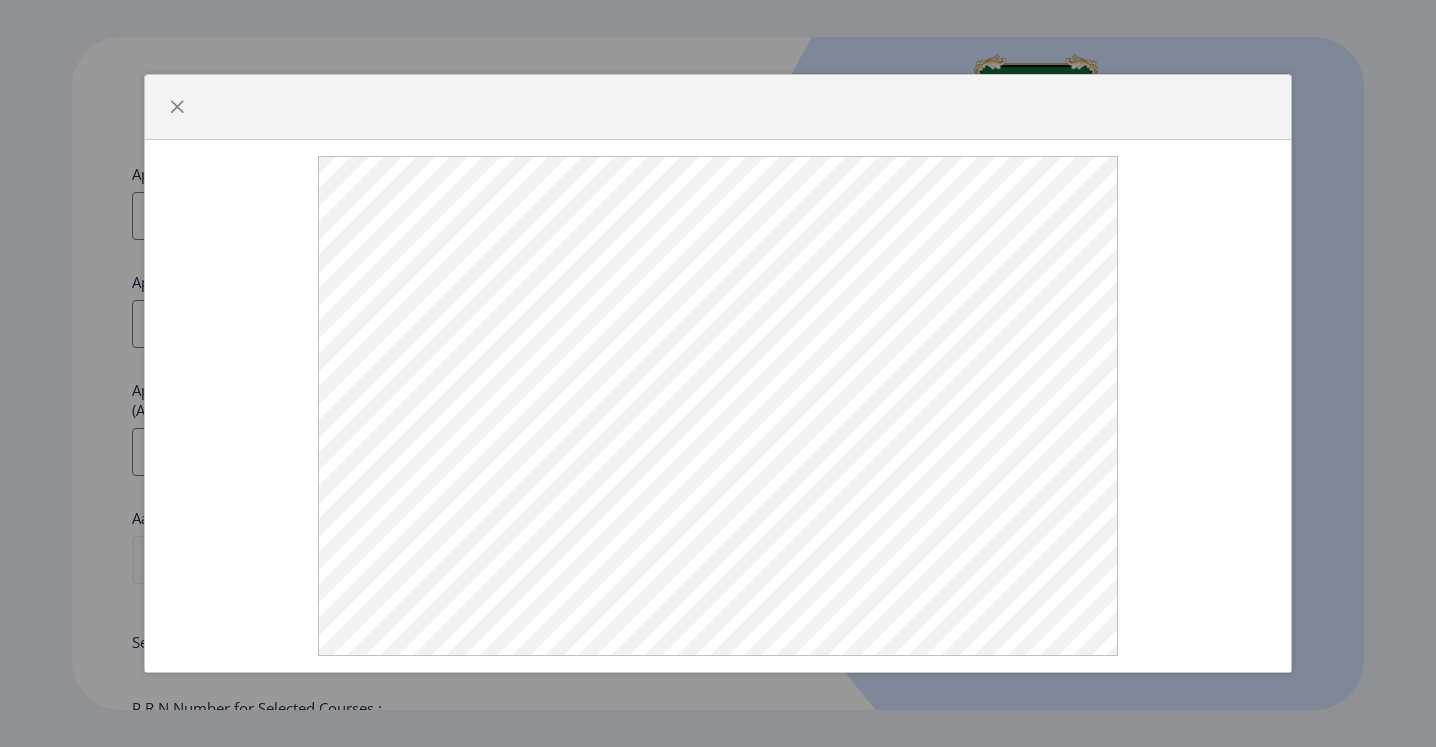click 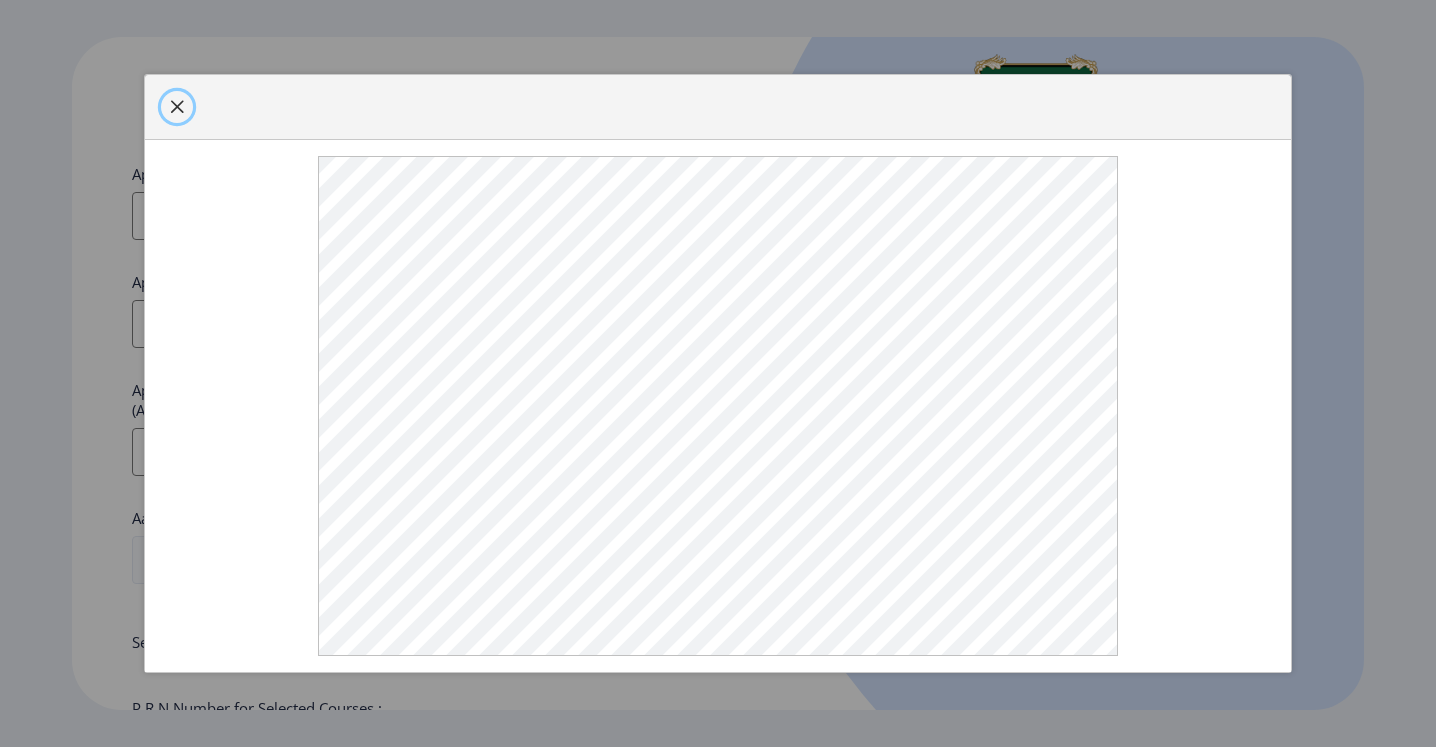 click 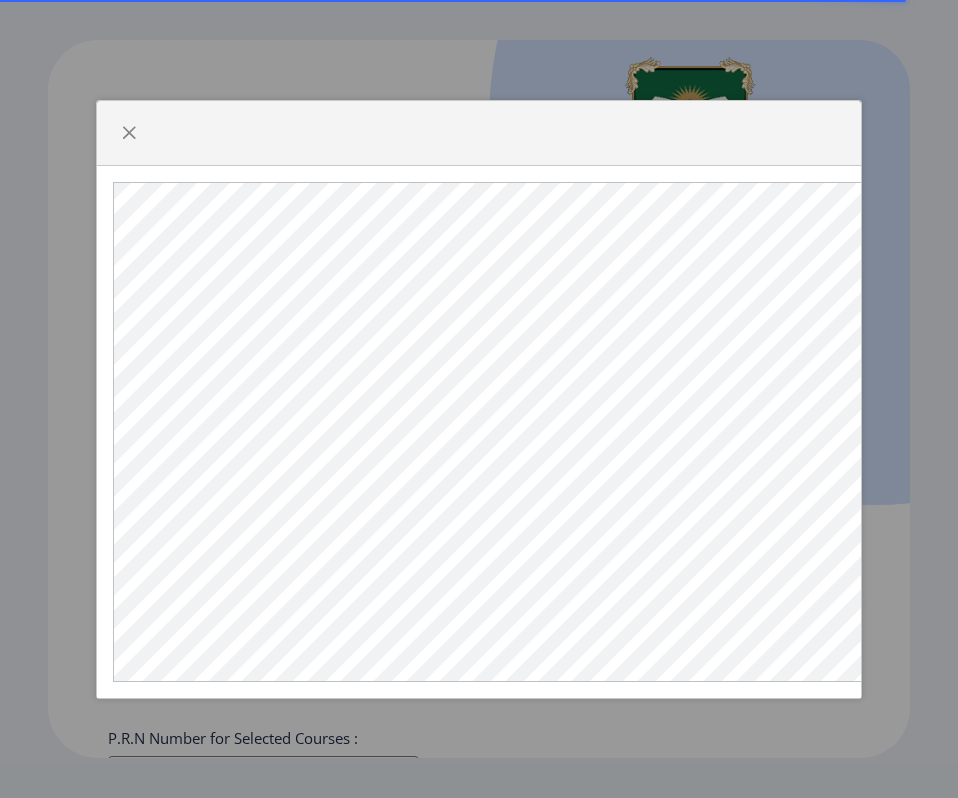 select 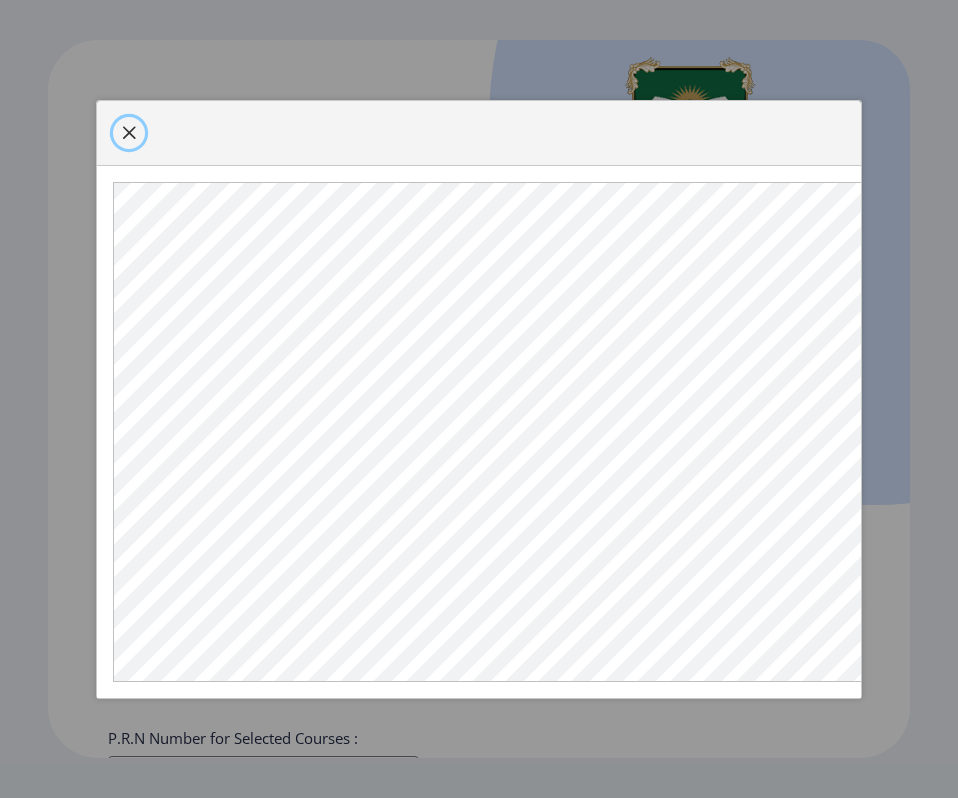 click 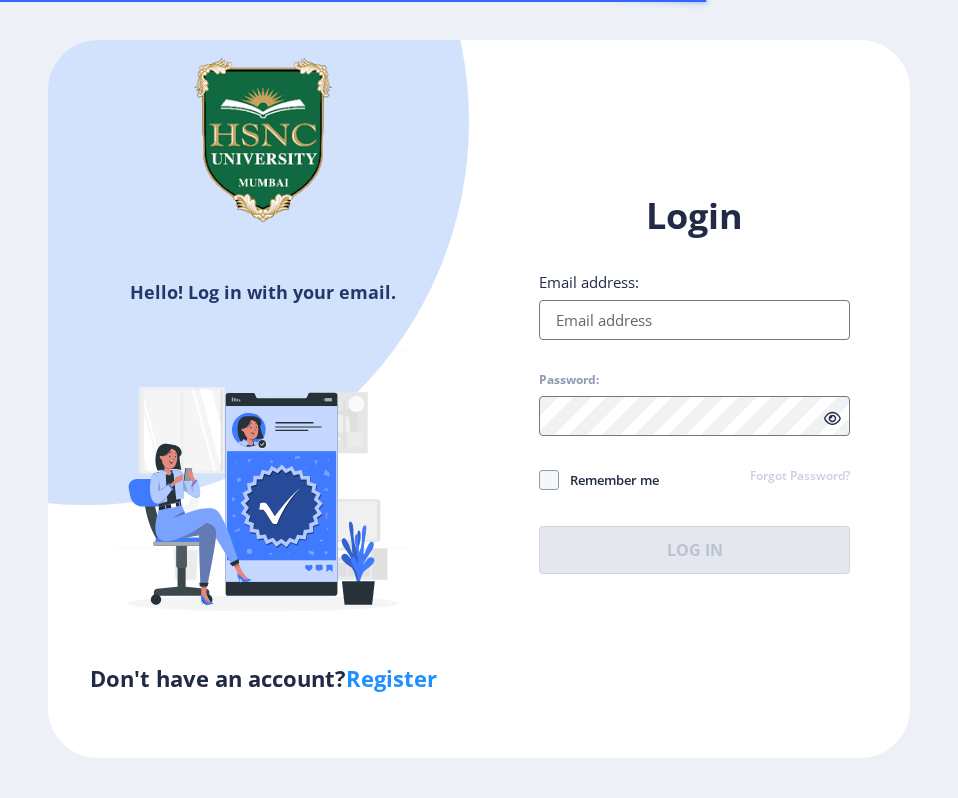 scroll, scrollTop: 0, scrollLeft: 0, axis: both 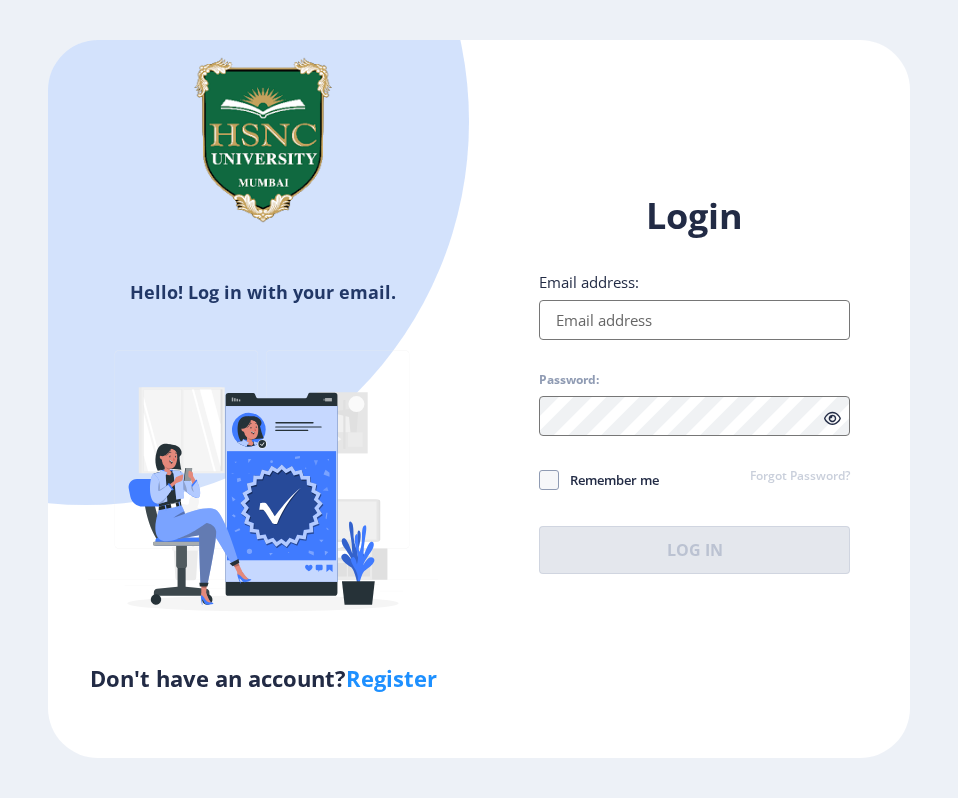 click on "Email address:" at bounding box center [694, 320] 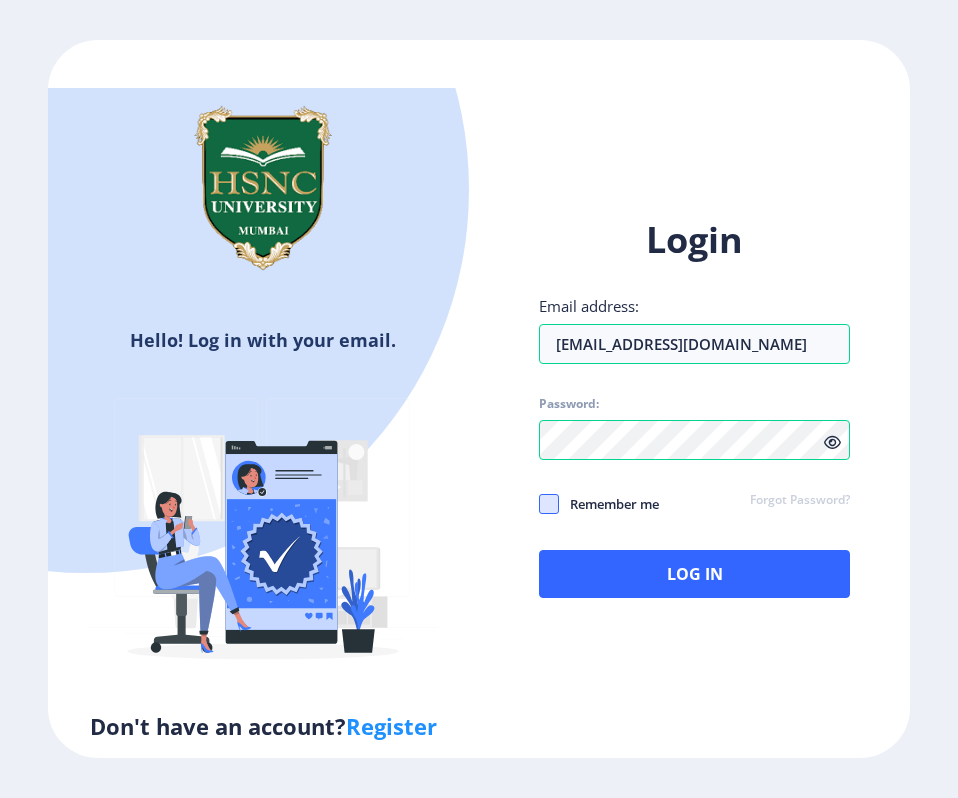 click 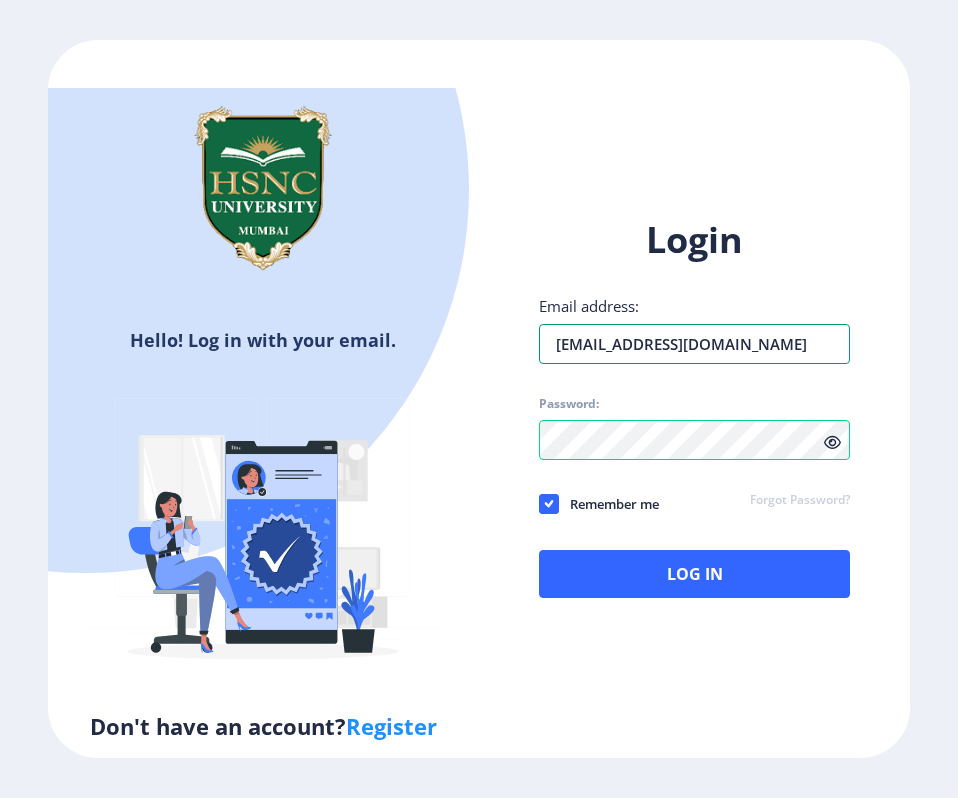 drag, startPoint x: 792, startPoint y: 342, endPoint x: 475, endPoint y: 333, distance: 317.12775 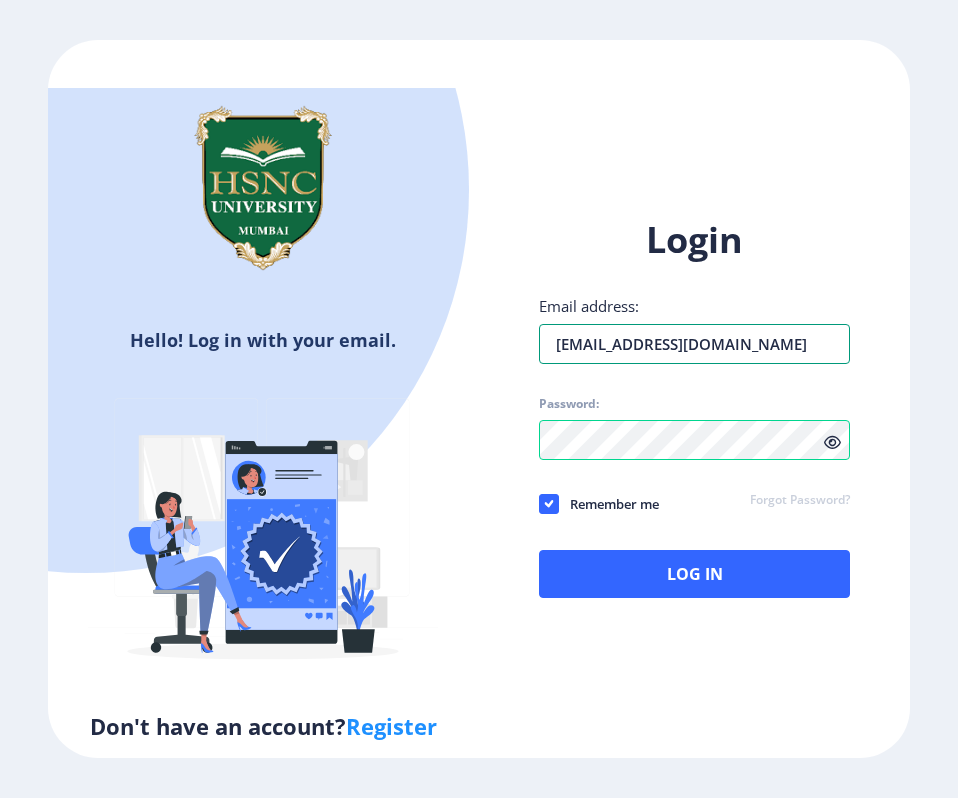 type on "[EMAIL_ADDRESS][DOMAIN_NAME]" 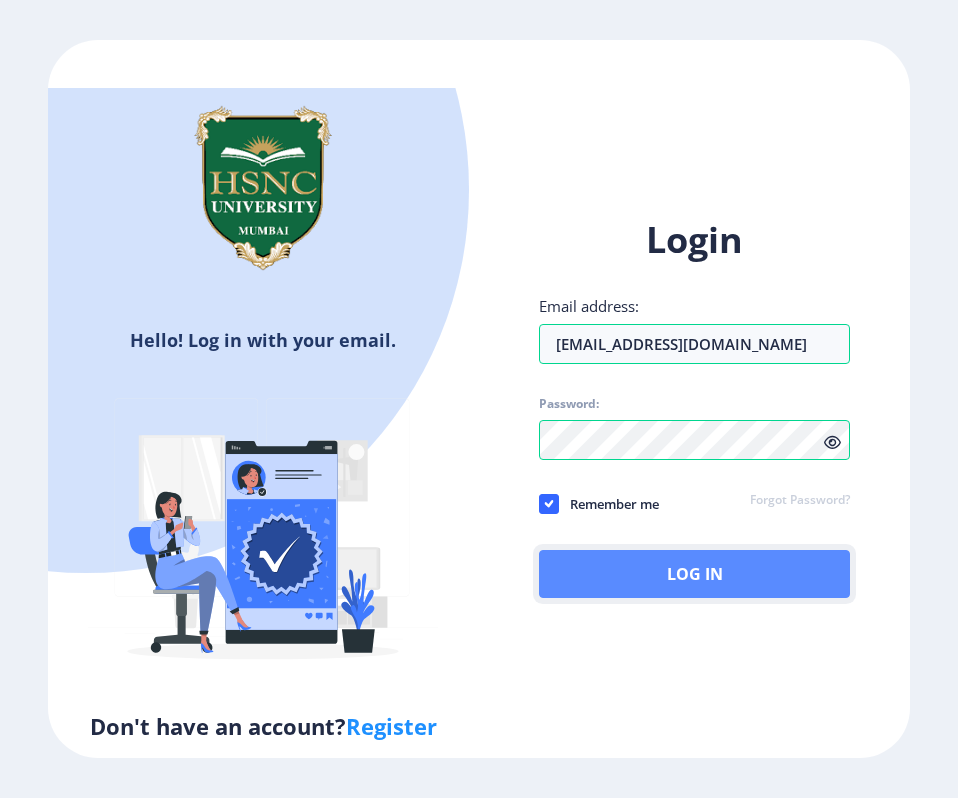click on "Log In" 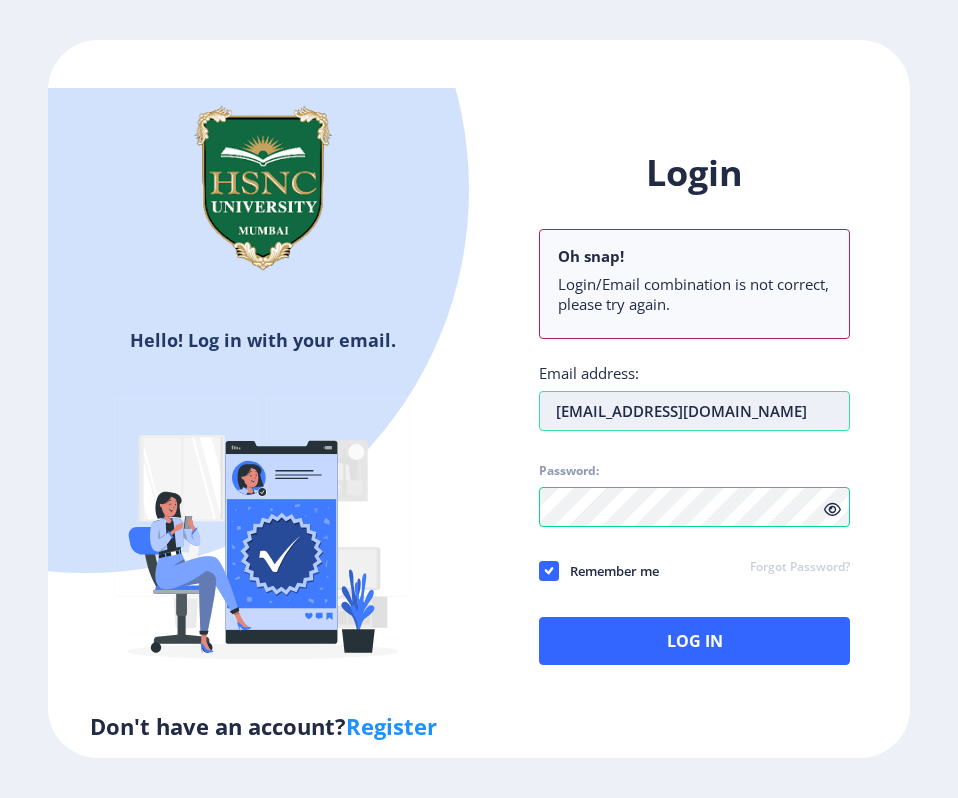 click on "zoyaa9llb@gmail.com" at bounding box center (694, 411) 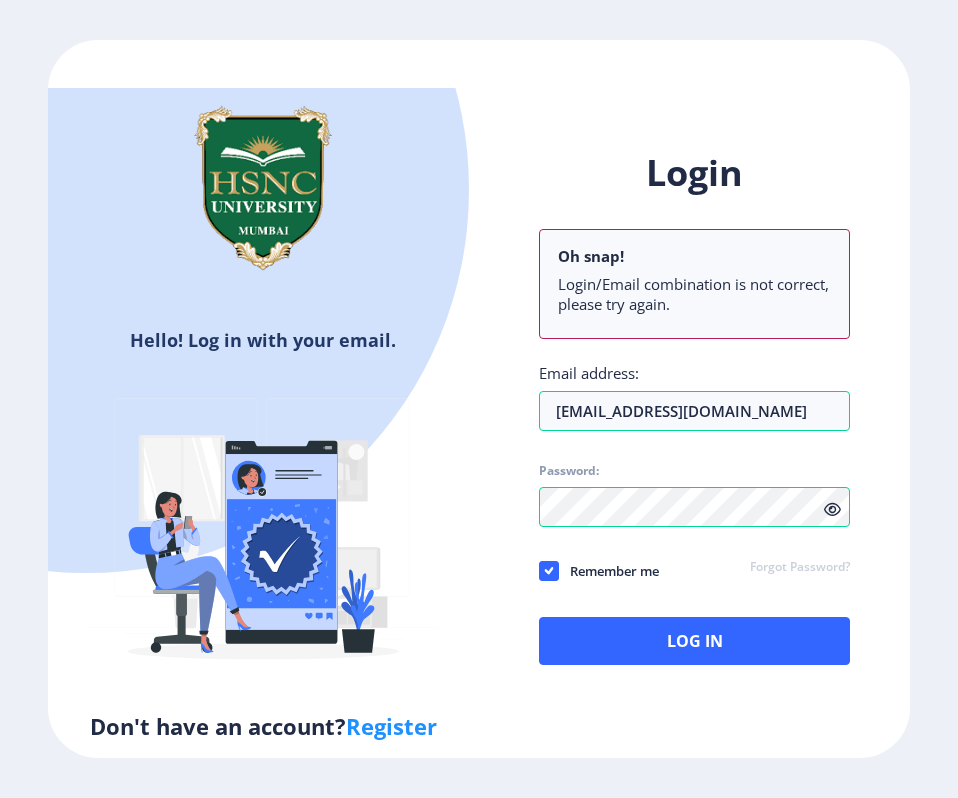 click on "Login Oh snap! Login/Email combination is not correct, please try again. Email address: zoyaa9llb@gmail.com Password: Remember me Forgot Password?  Log In" 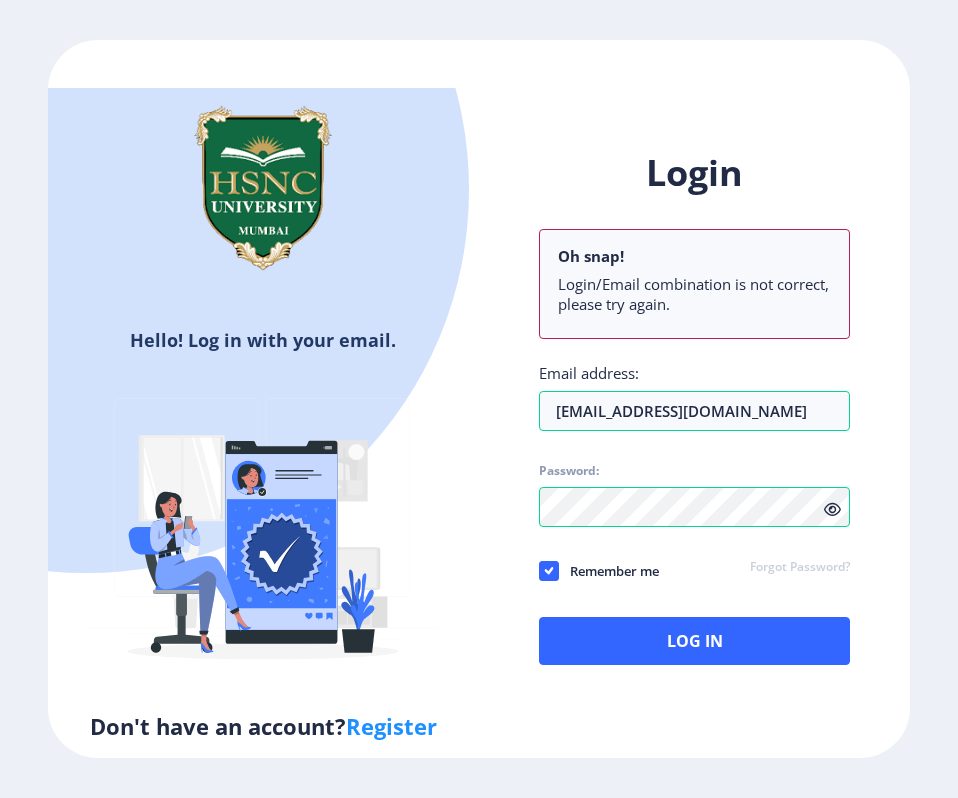 click 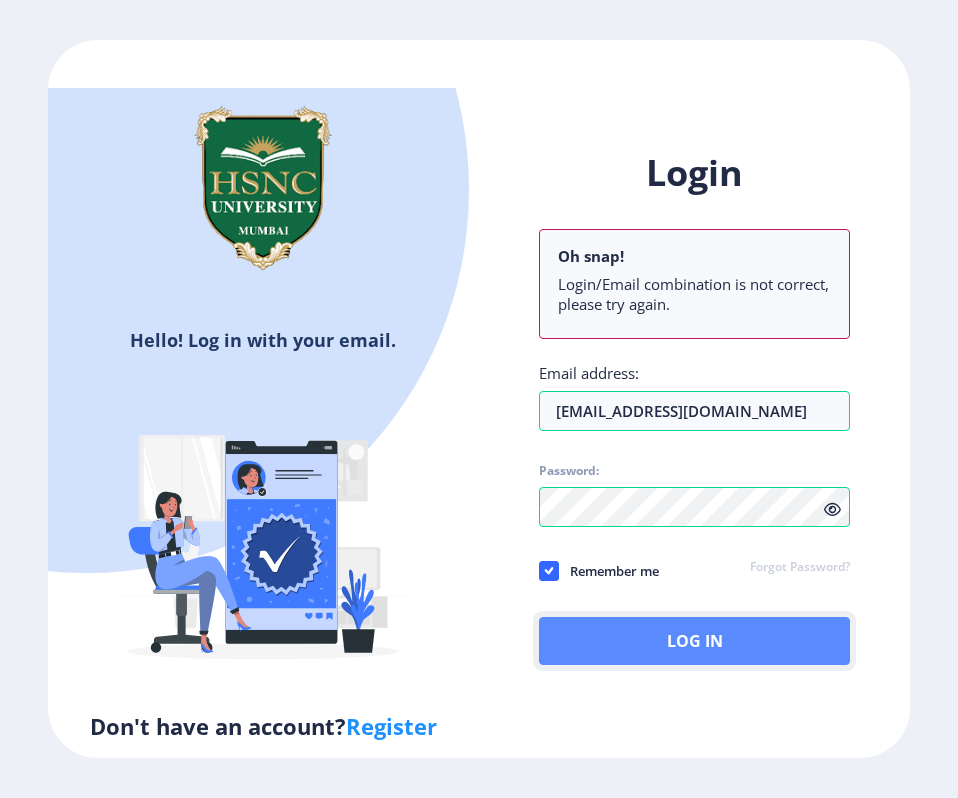 click on "Log In" 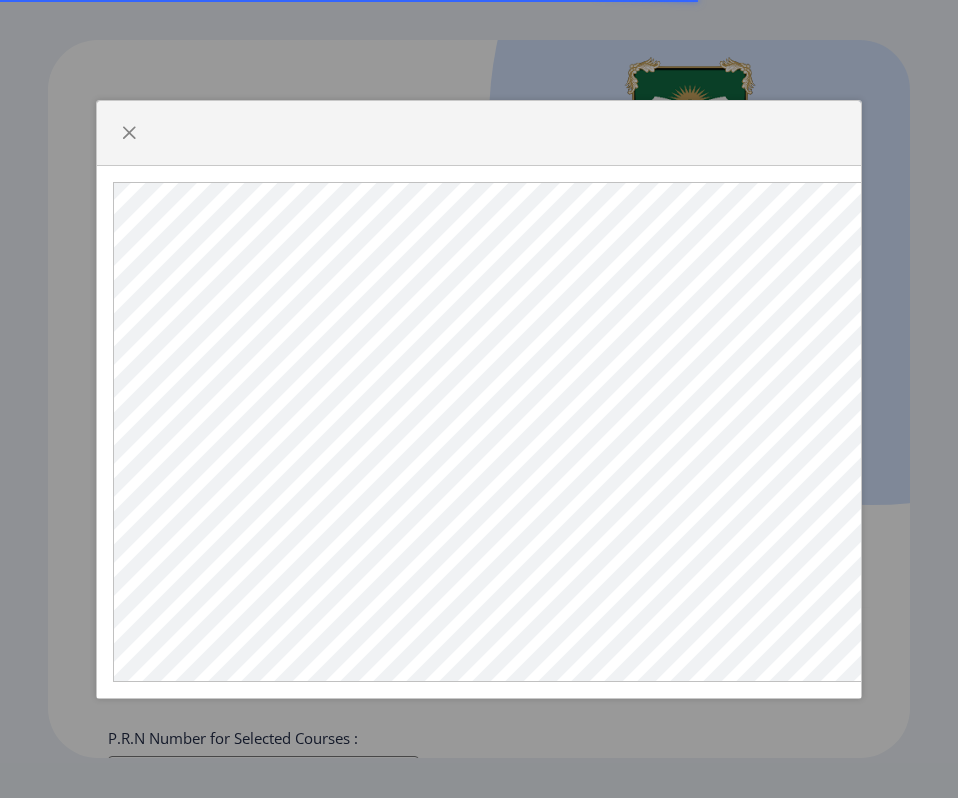 select 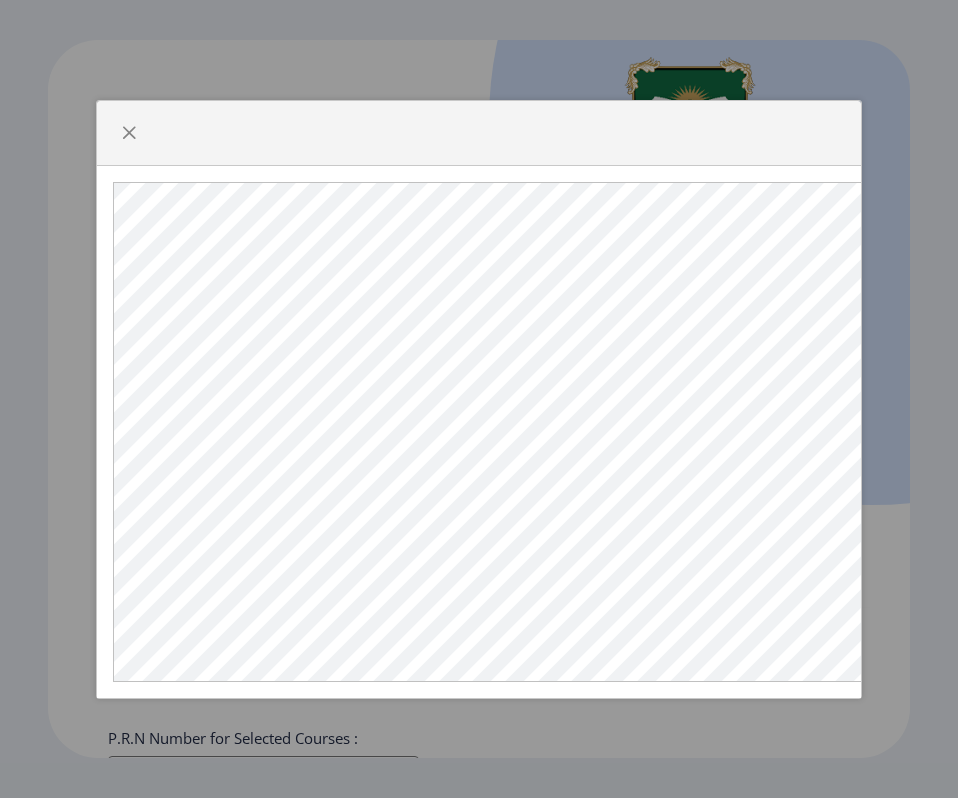 scroll, scrollTop: 0, scrollLeft: 51, axis: horizontal 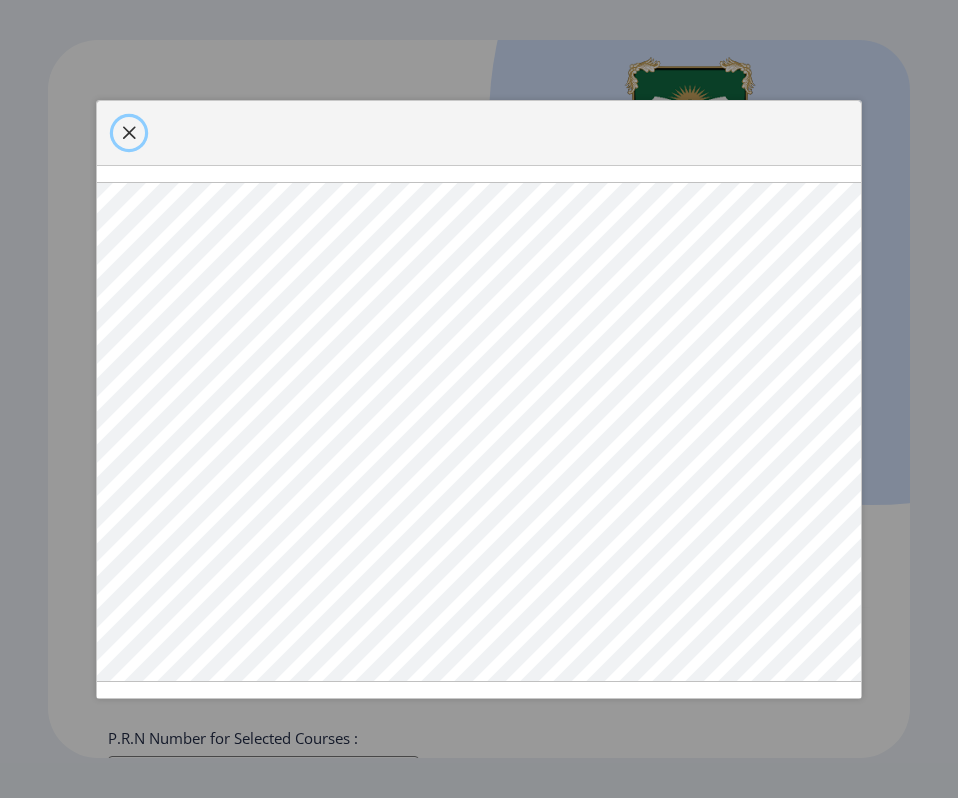 click 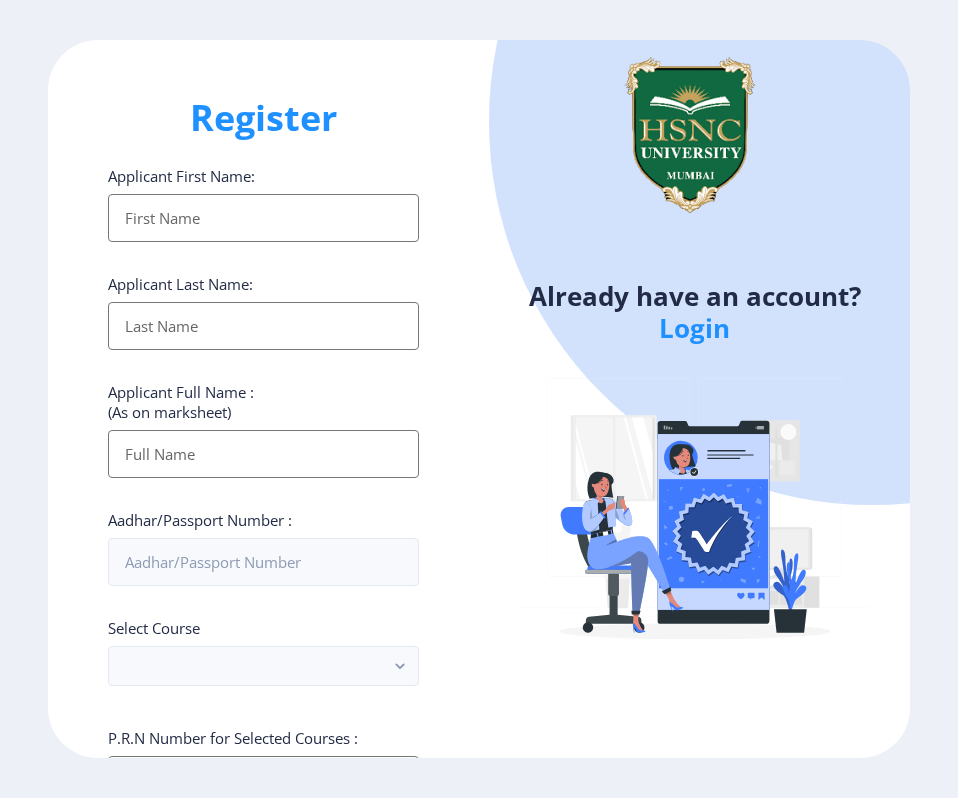 click on "Applicant First Name:" at bounding box center [263, 218] 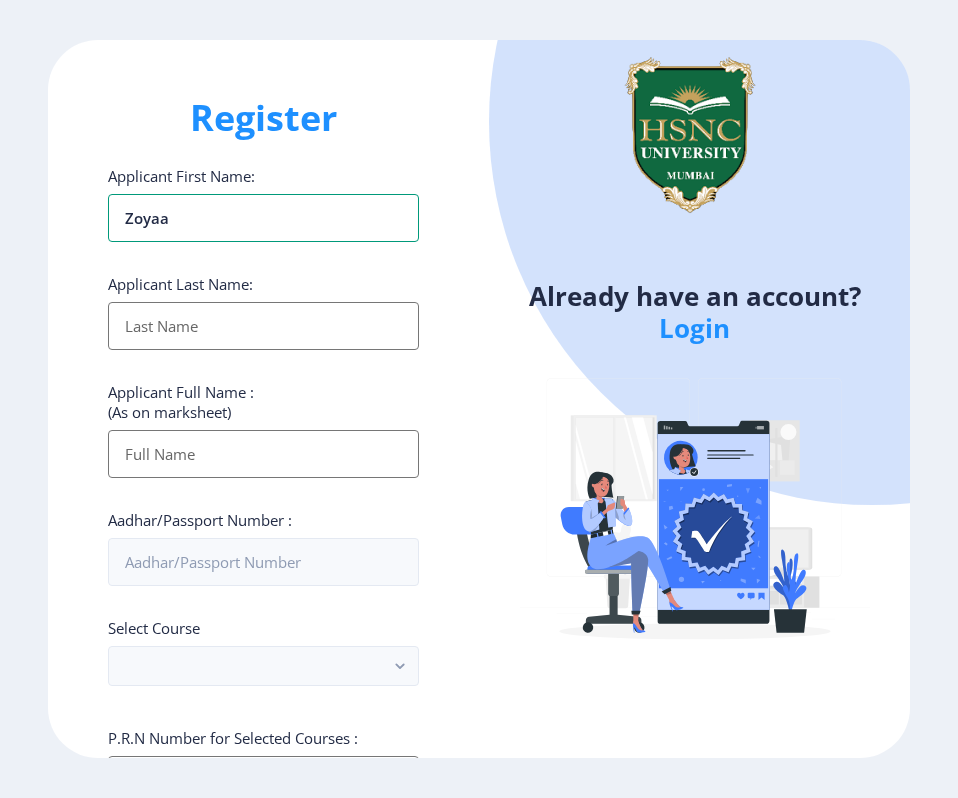 type on "Zoyaa" 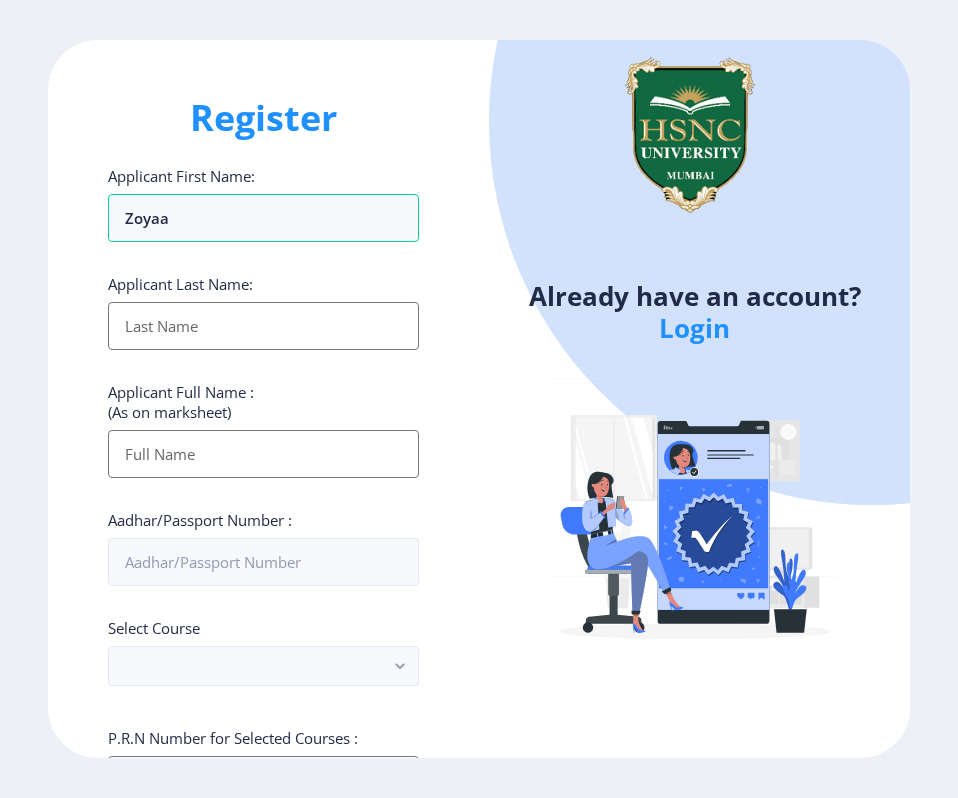click on "Applicant First Name:" at bounding box center (263, 326) 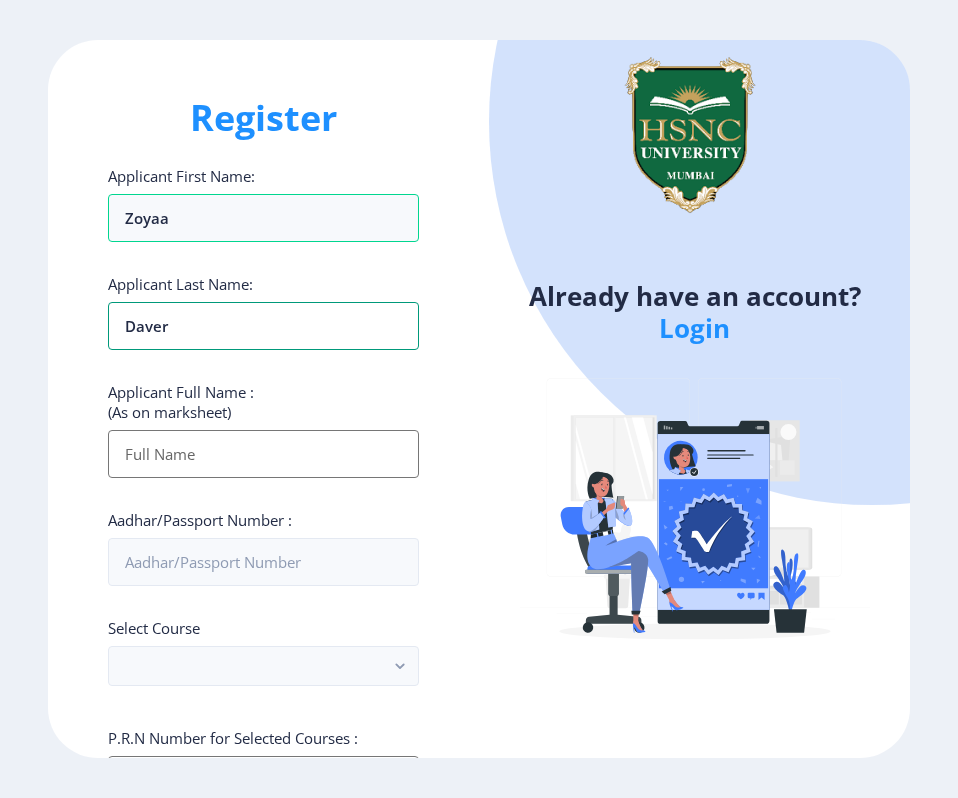 type on "Daver" 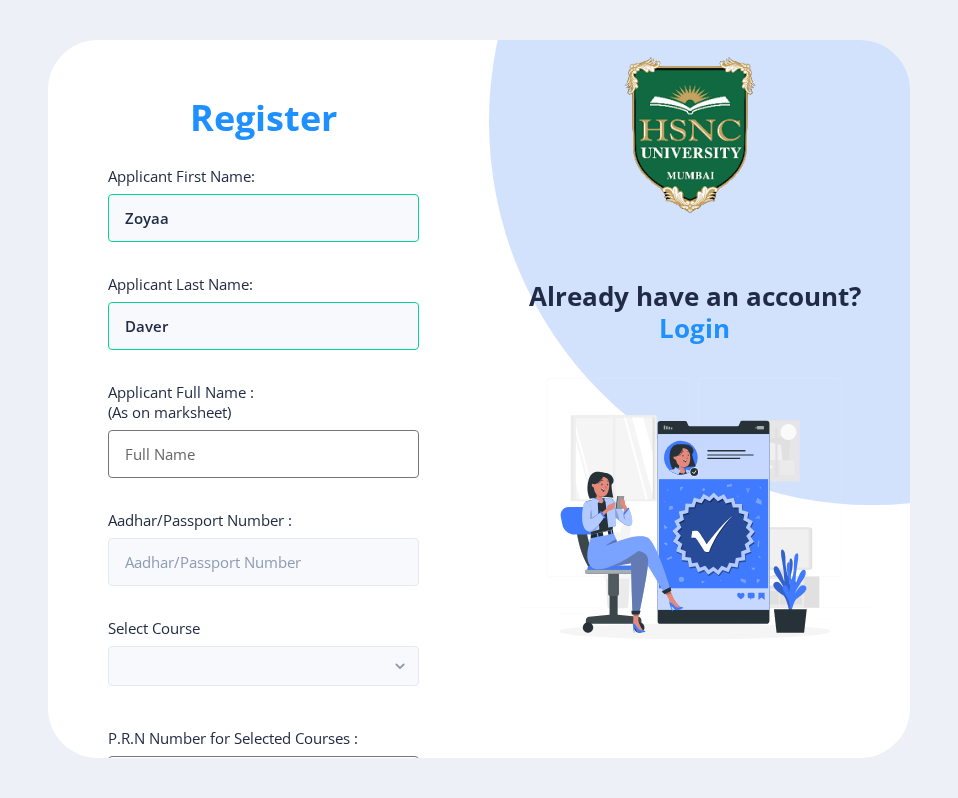 click on "Applicant First Name:" at bounding box center [263, 454] 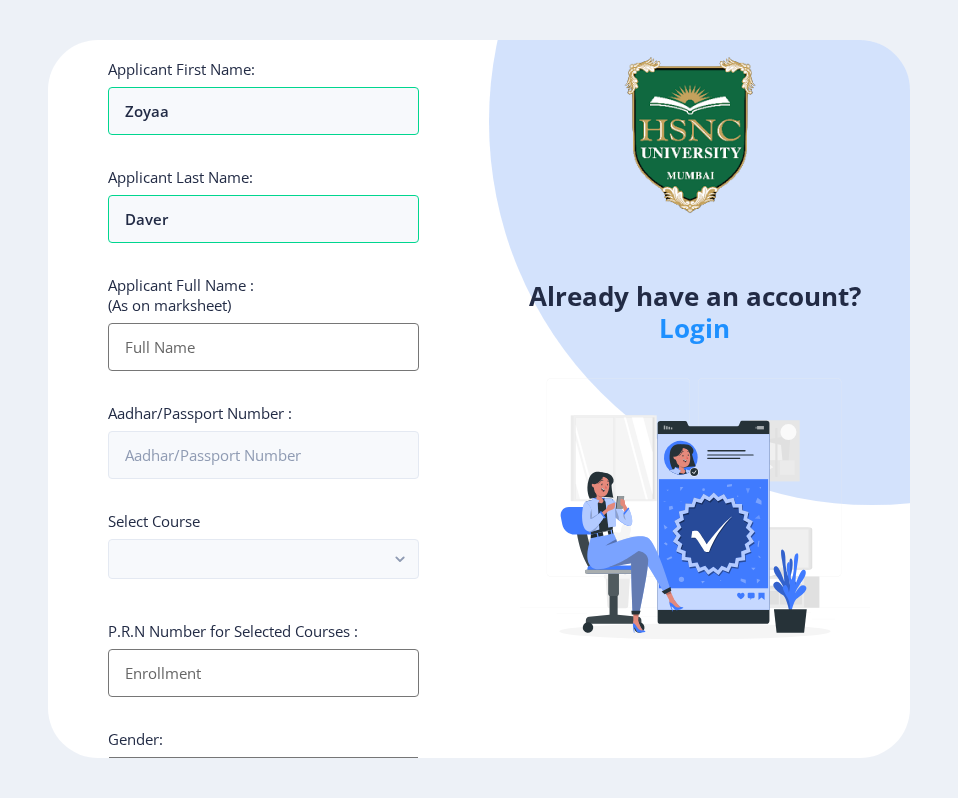scroll, scrollTop: 117, scrollLeft: 0, axis: vertical 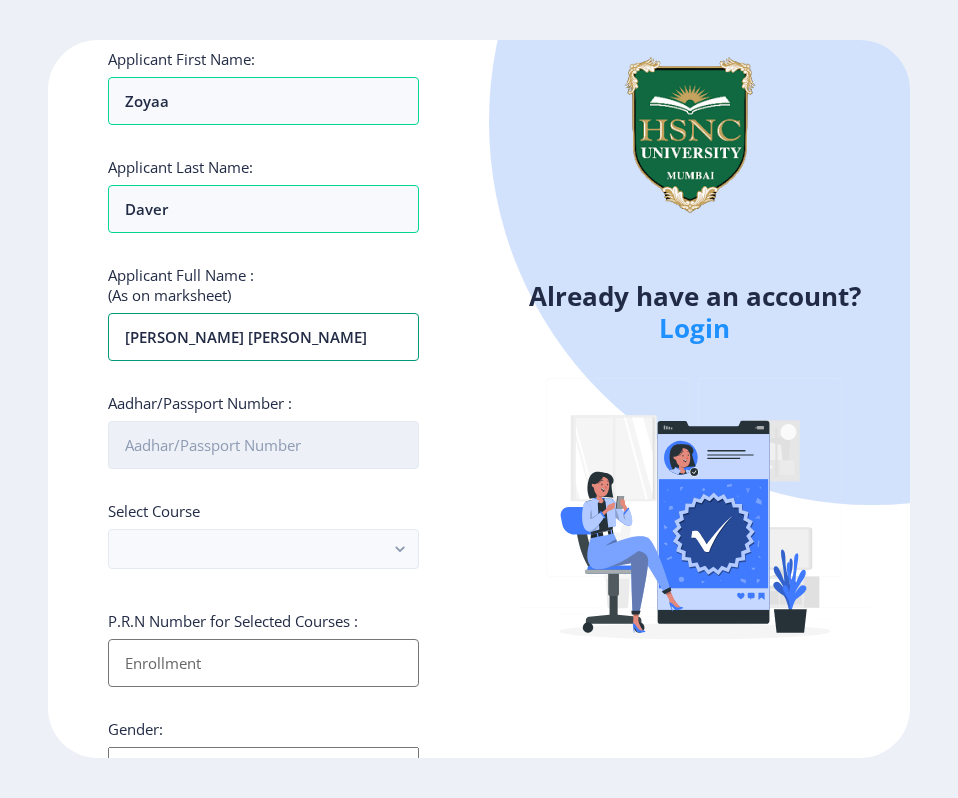 type on "Zoyaa Sheroy Jasmine Daver" 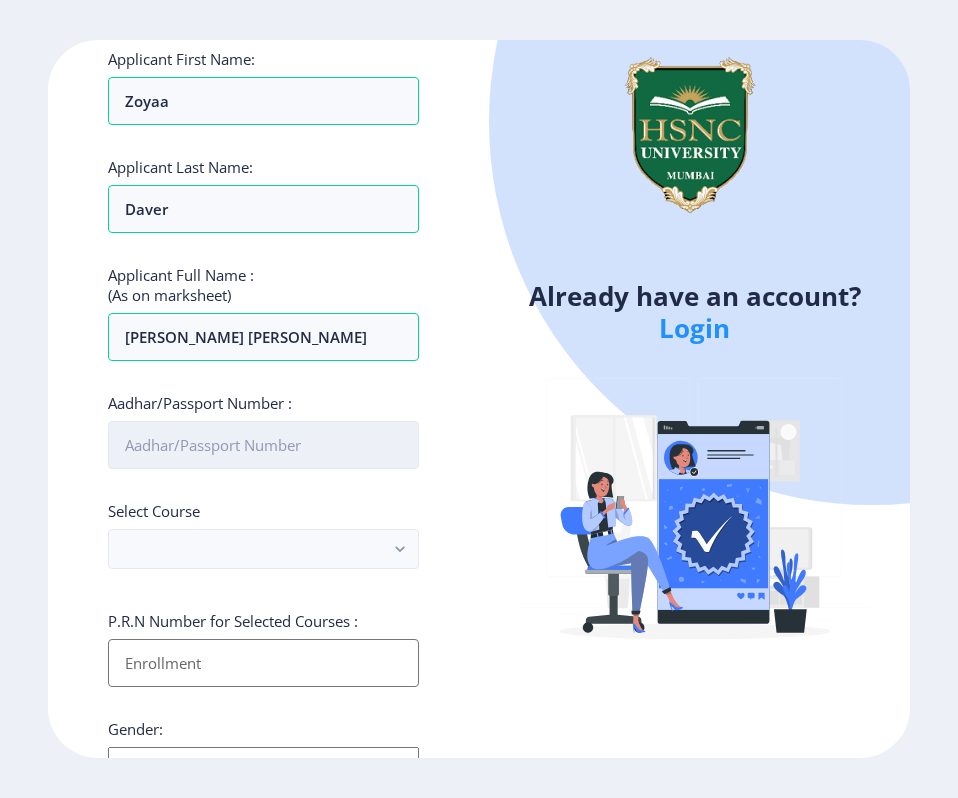 click on "Aadhar/Passport Number :" at bounding box center [263, 445] 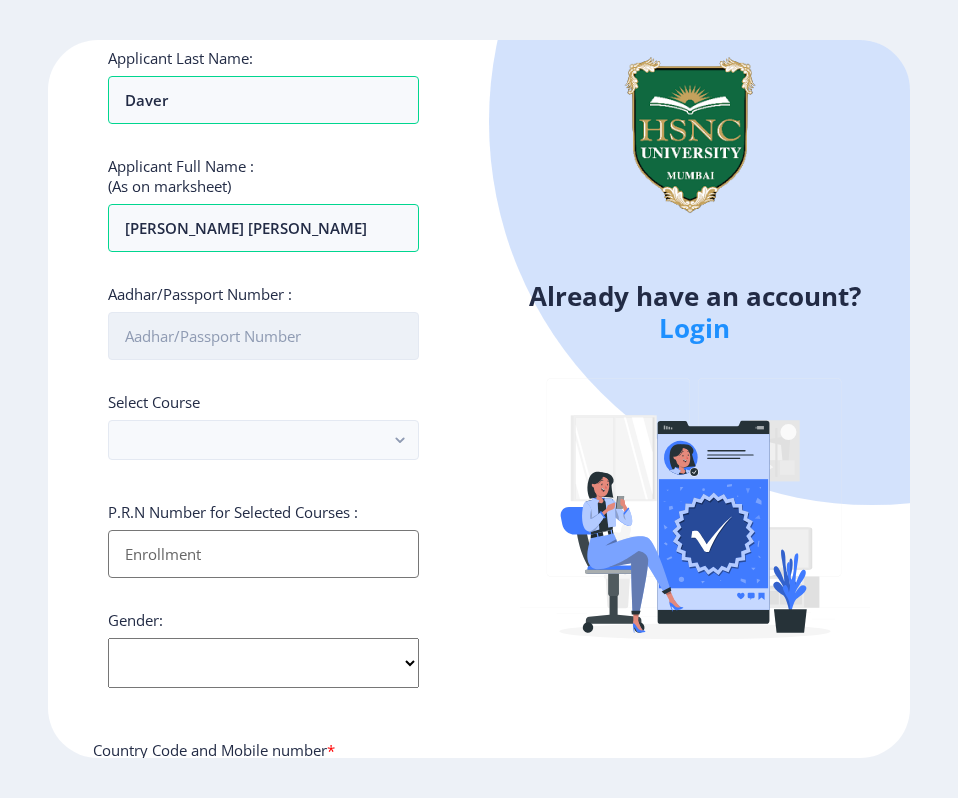scroll, scrollTop: 192, scrollLeft: 0, axis: vertical 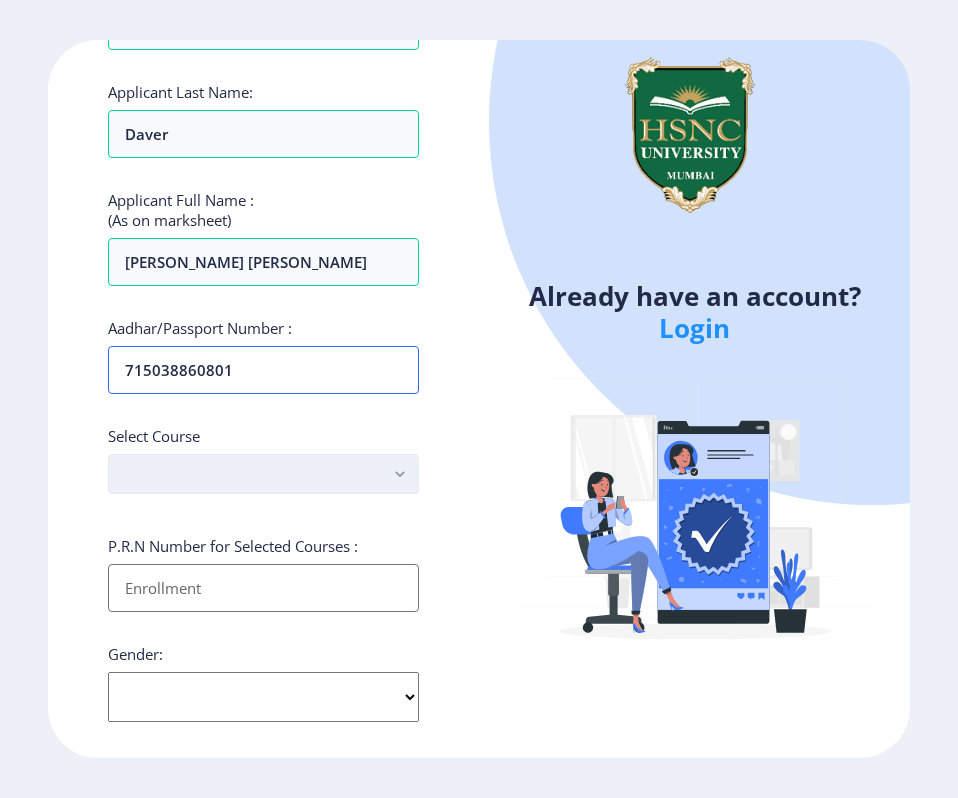 type on "715038860801" 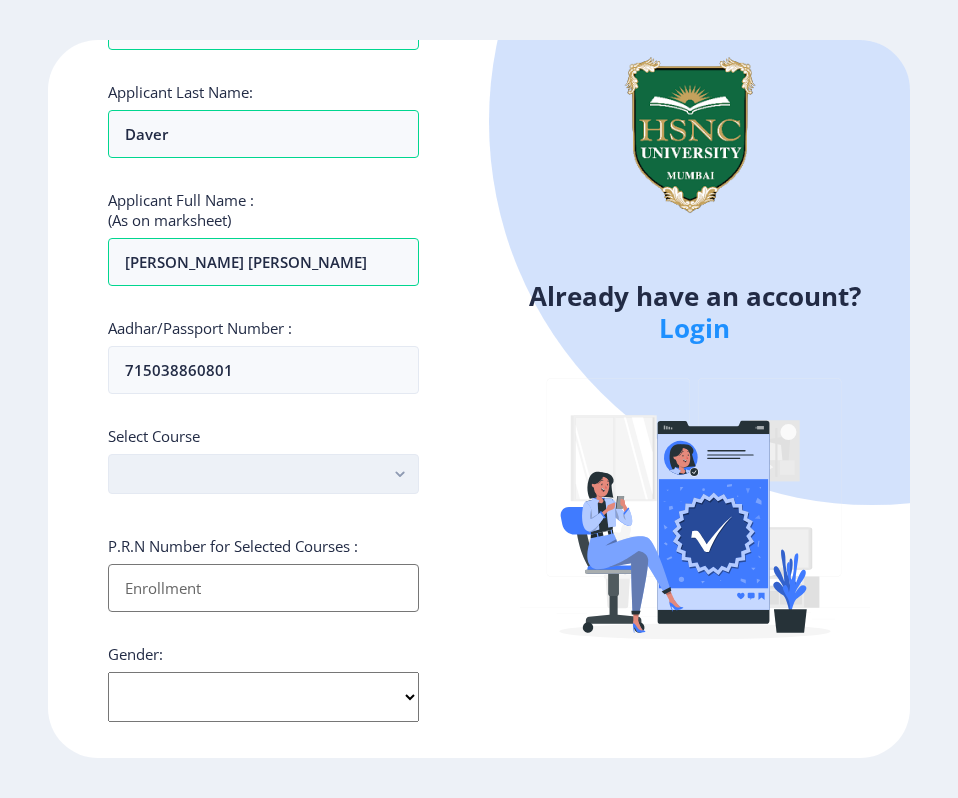 click 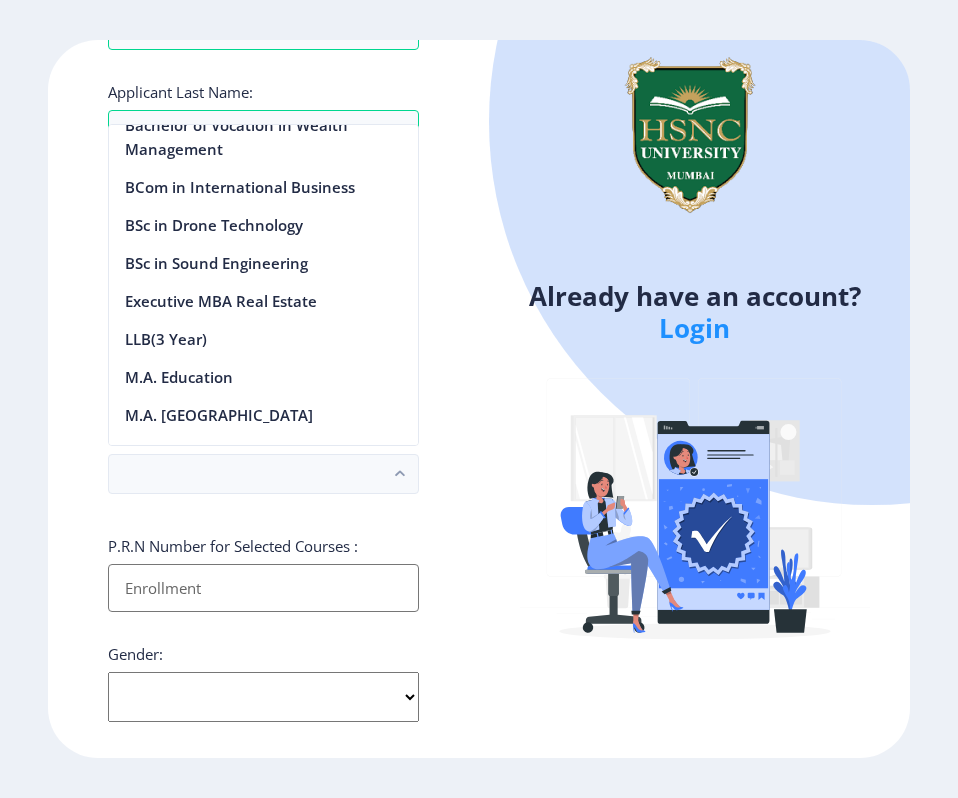 scroll, scrollTop: 1960, scrollLeft: 0, axis: vertical 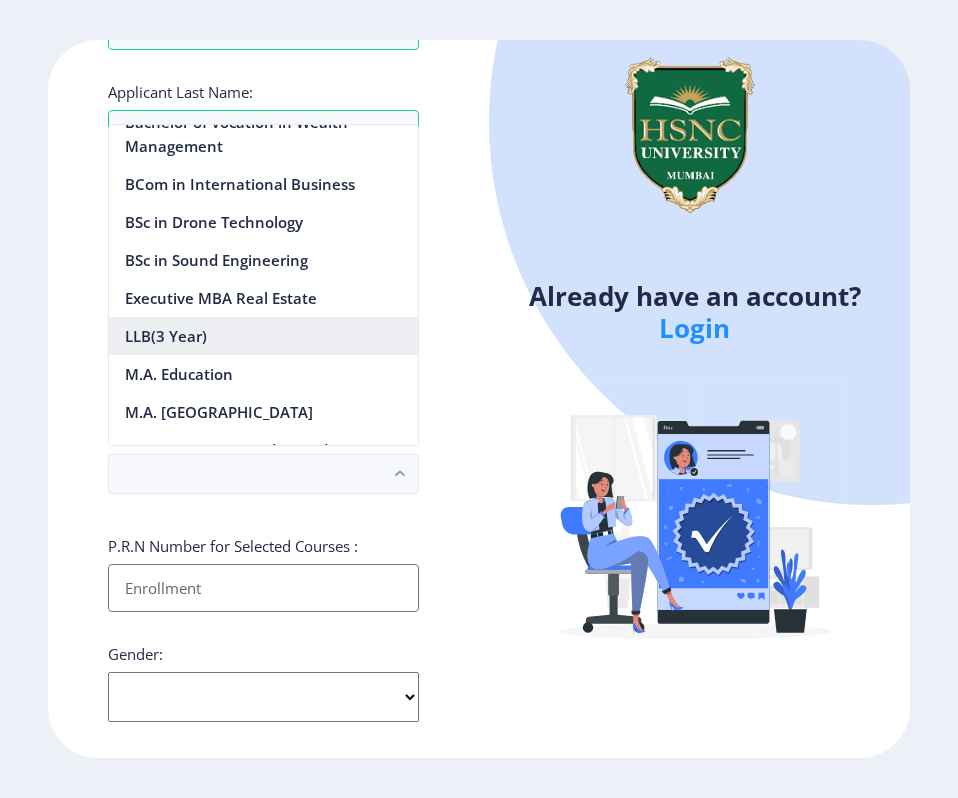 click on "LLB(3 Year)" at bounding box center (263, 336) 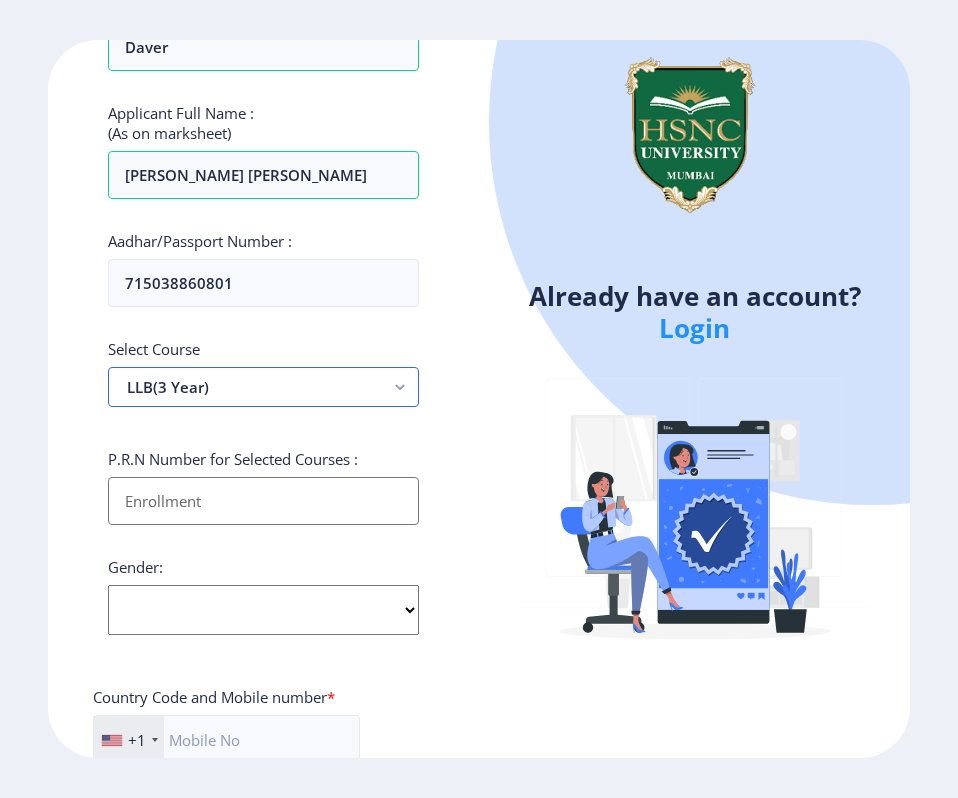scroll, scrollTop: 292, scrollLeft: 0, axis: vertical 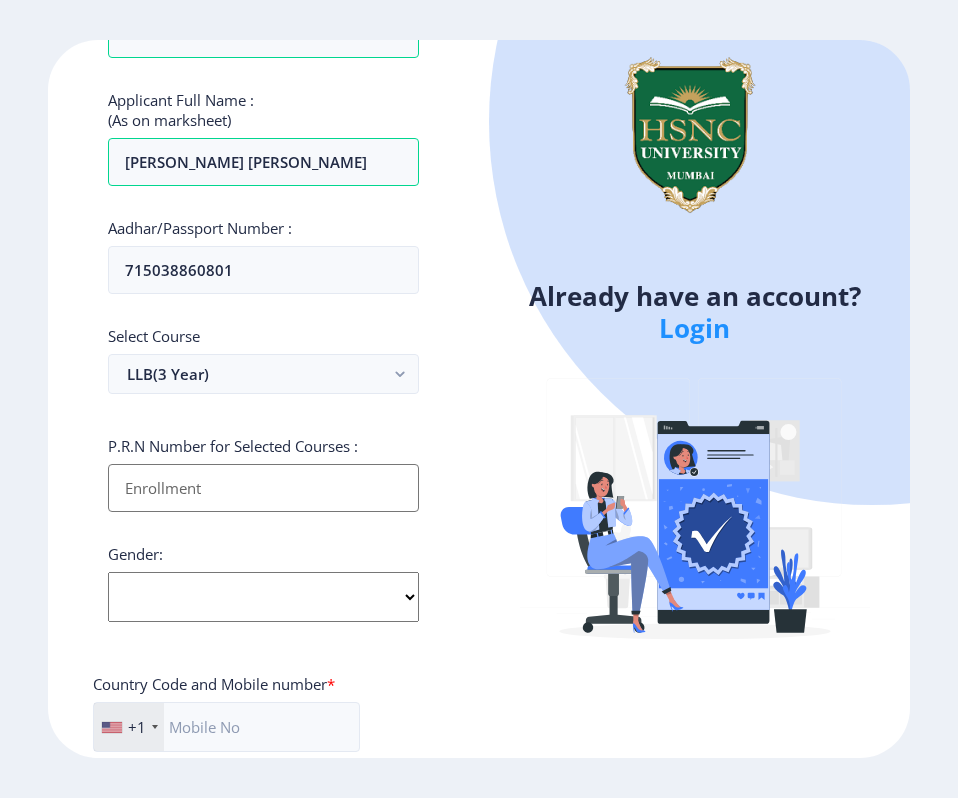 click on "Applicant First Name:" at bounding box center [263, 488] 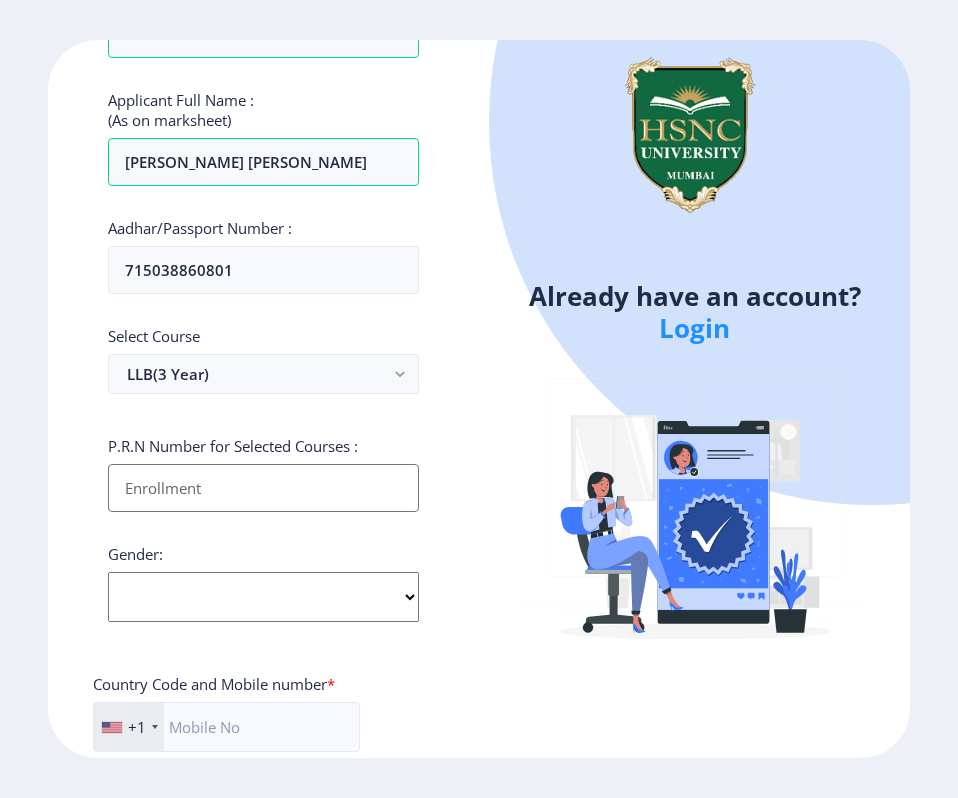 click on "Applicant First Name:" at bounding box center [263, 488] 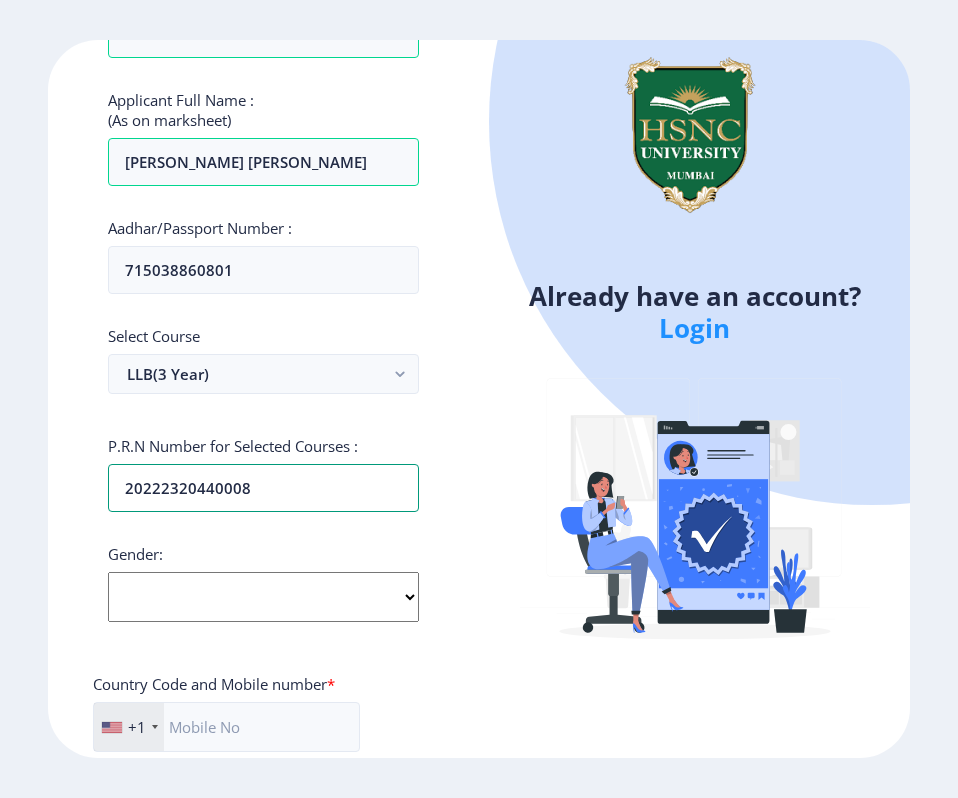 type on "20222320440008" 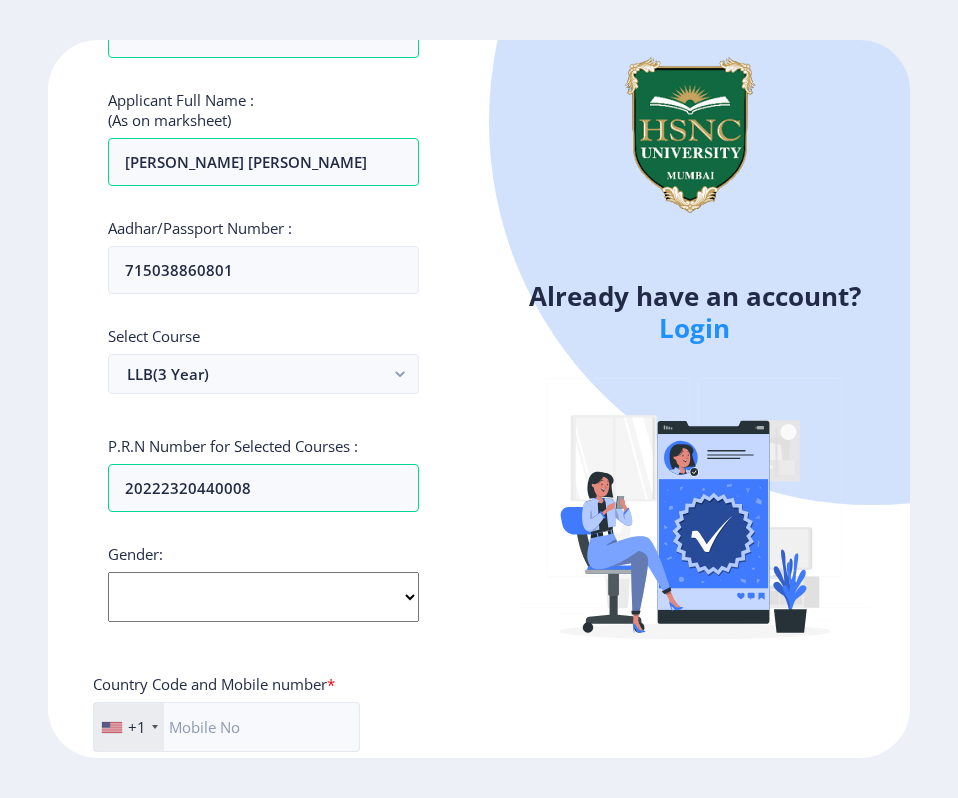 click on "Select Gender Male Female Other" 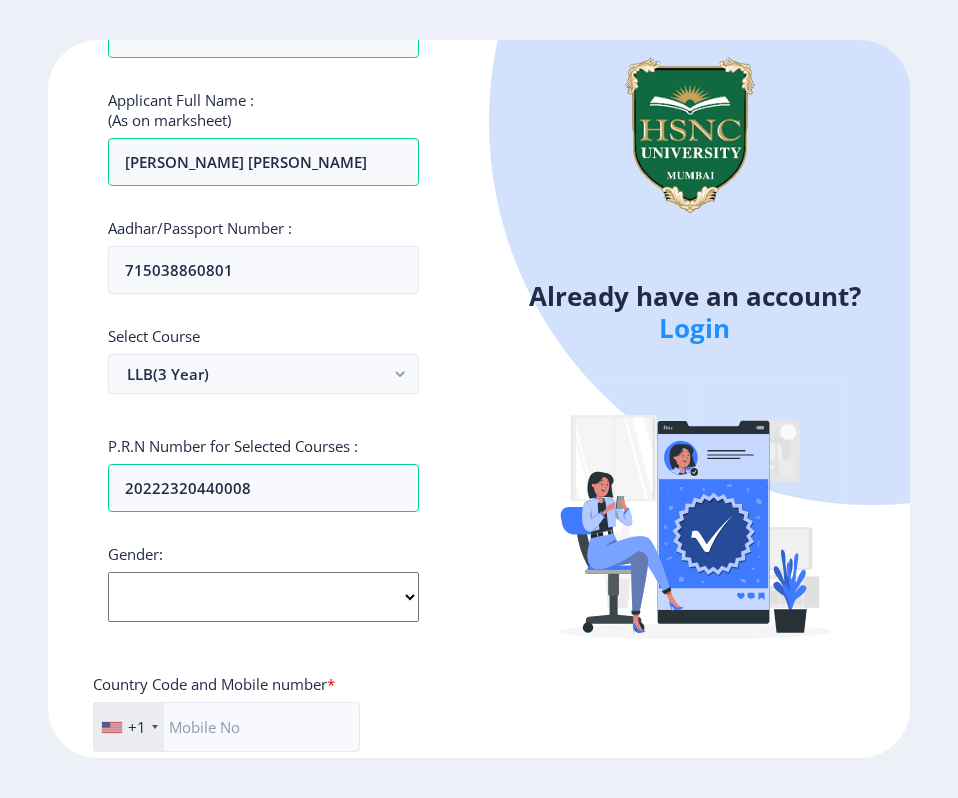 select on "Female" 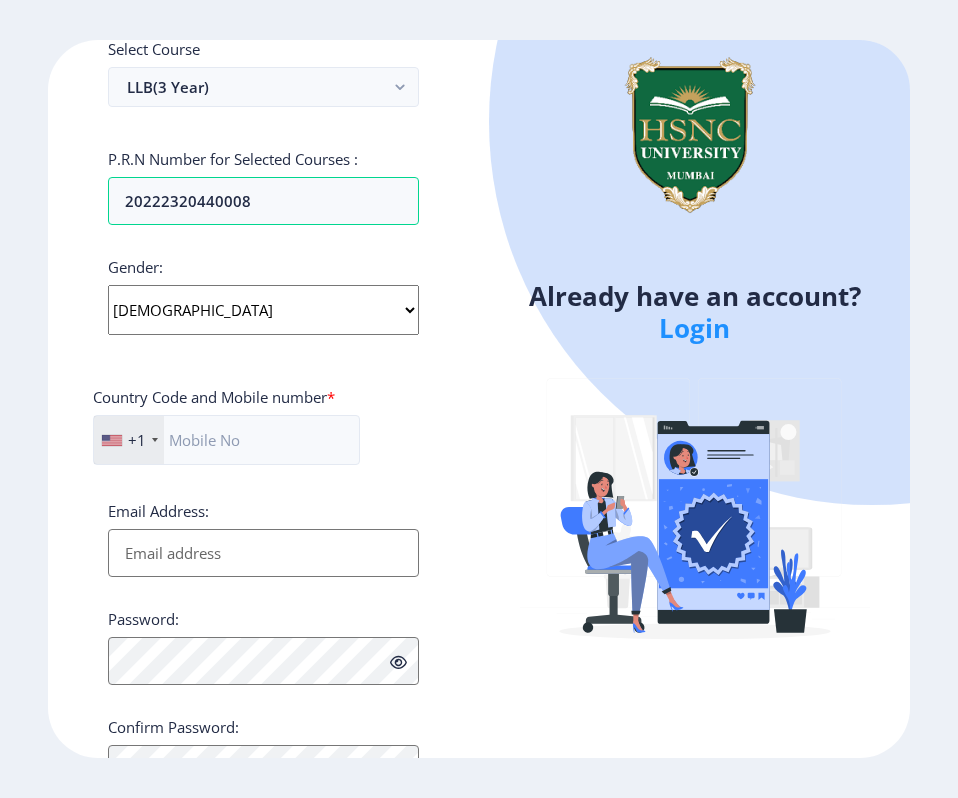 scroll, scrollTop: 584, scrollLeft: 0, axis: vertical 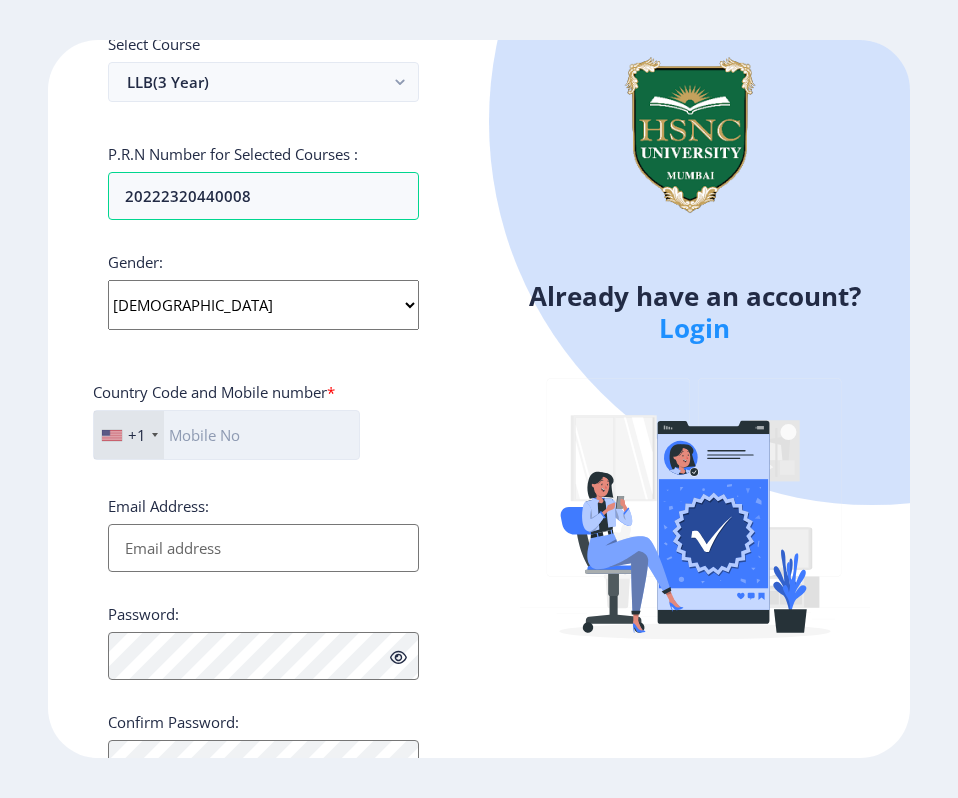 click 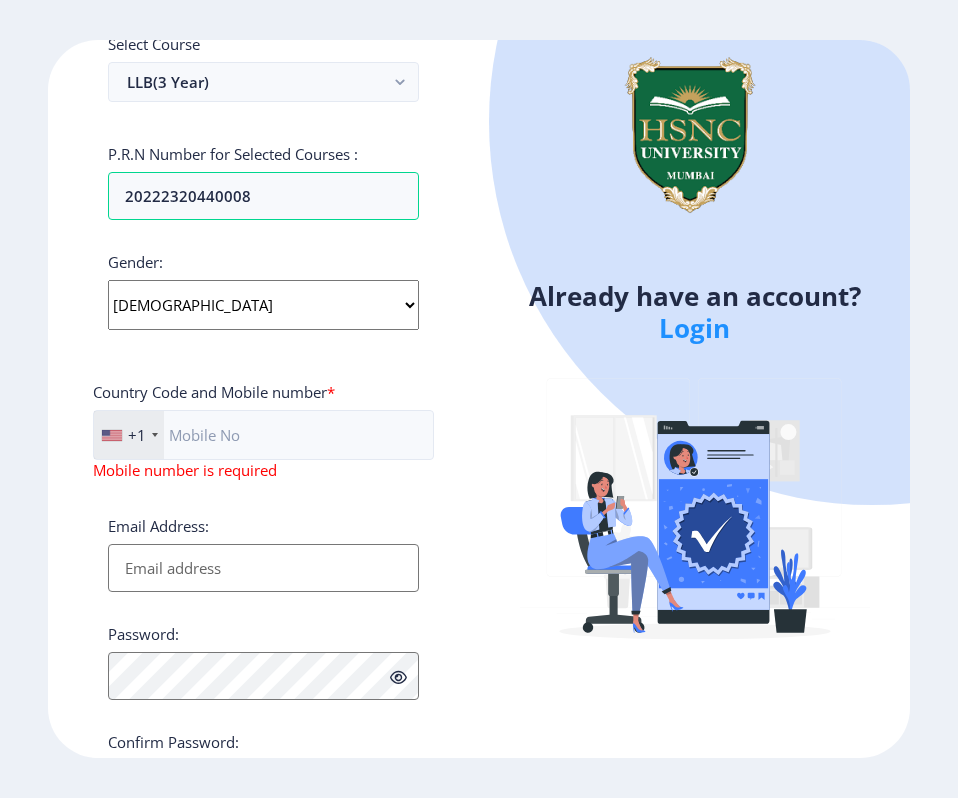 click 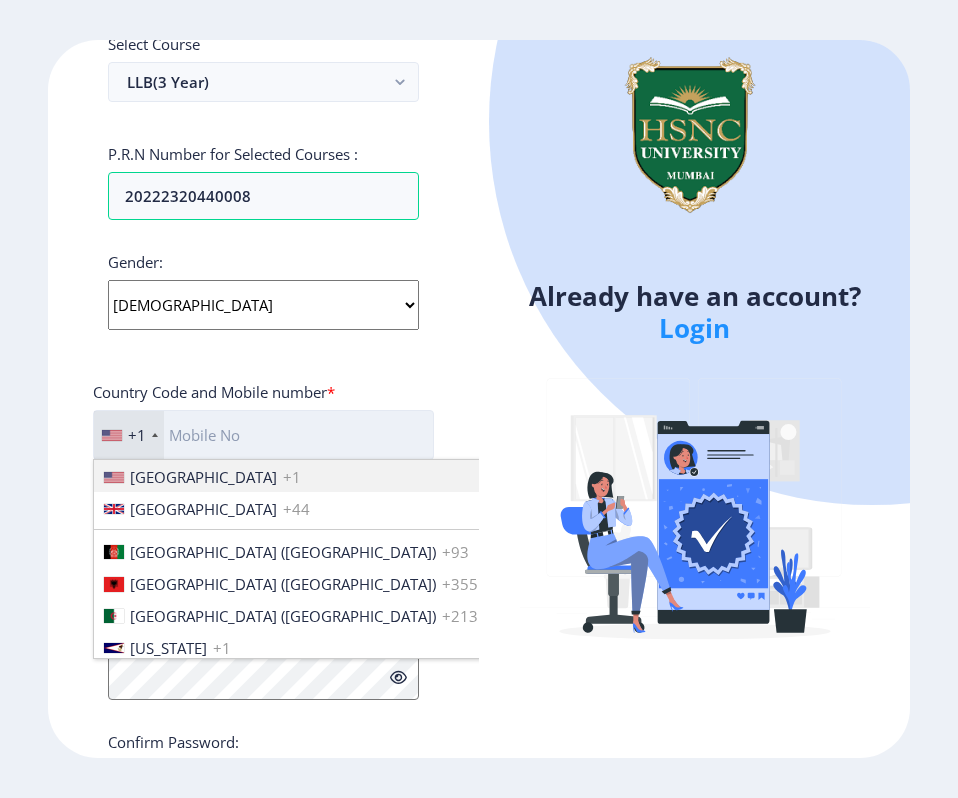 scroll, scrollTop: 3013, scrollLeft: 0, axis: vertical 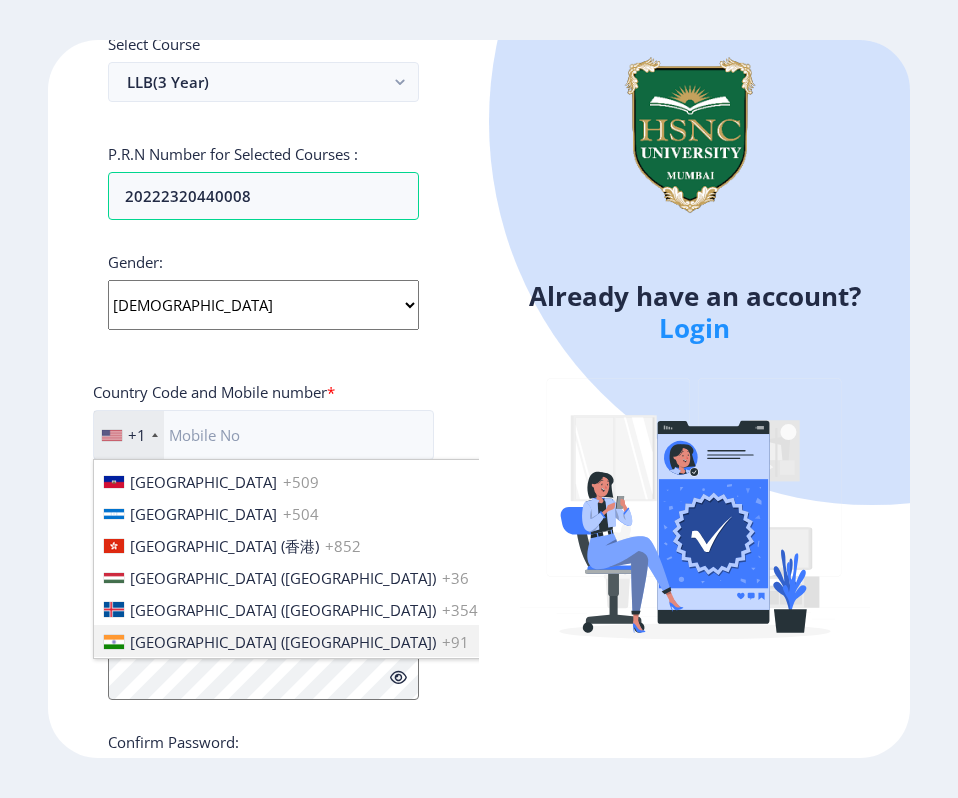 click on "India (भारत)" at bounding box center (283, 642) 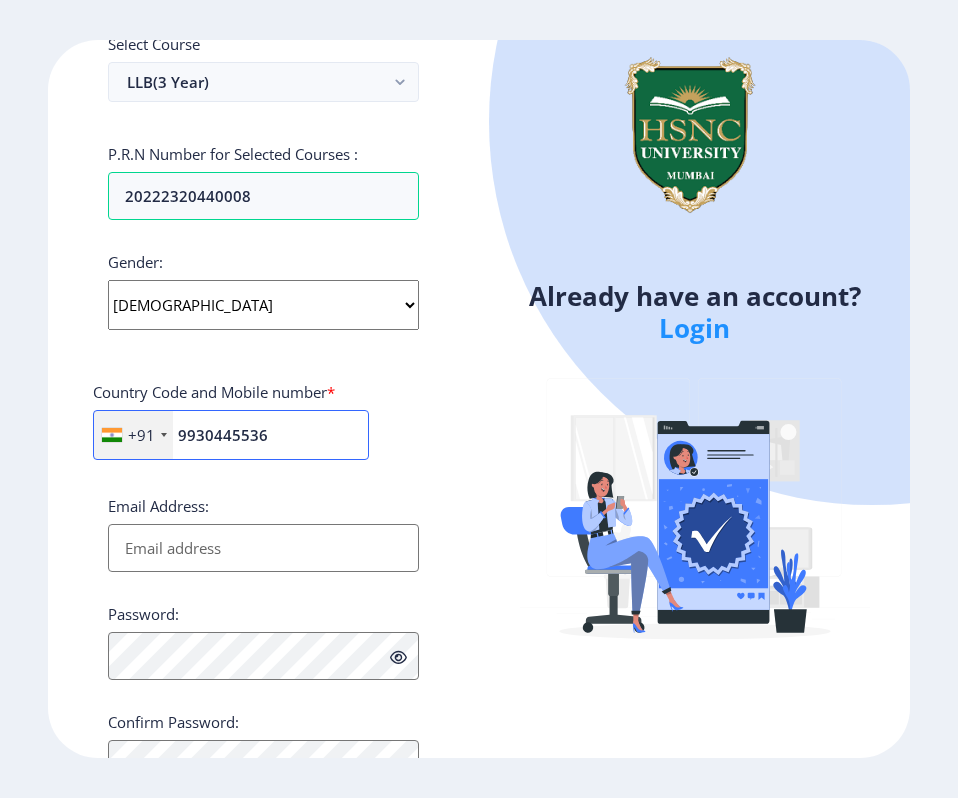 type on "9930445536" 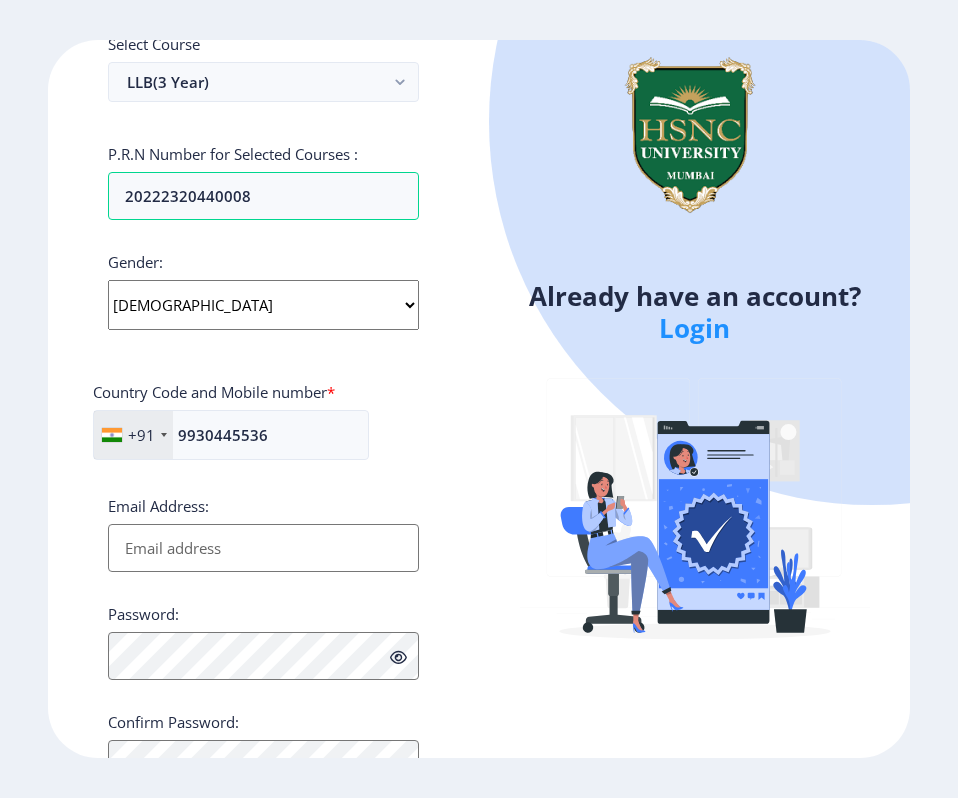 click on "Email Address:" at bounding box center [263, 548] 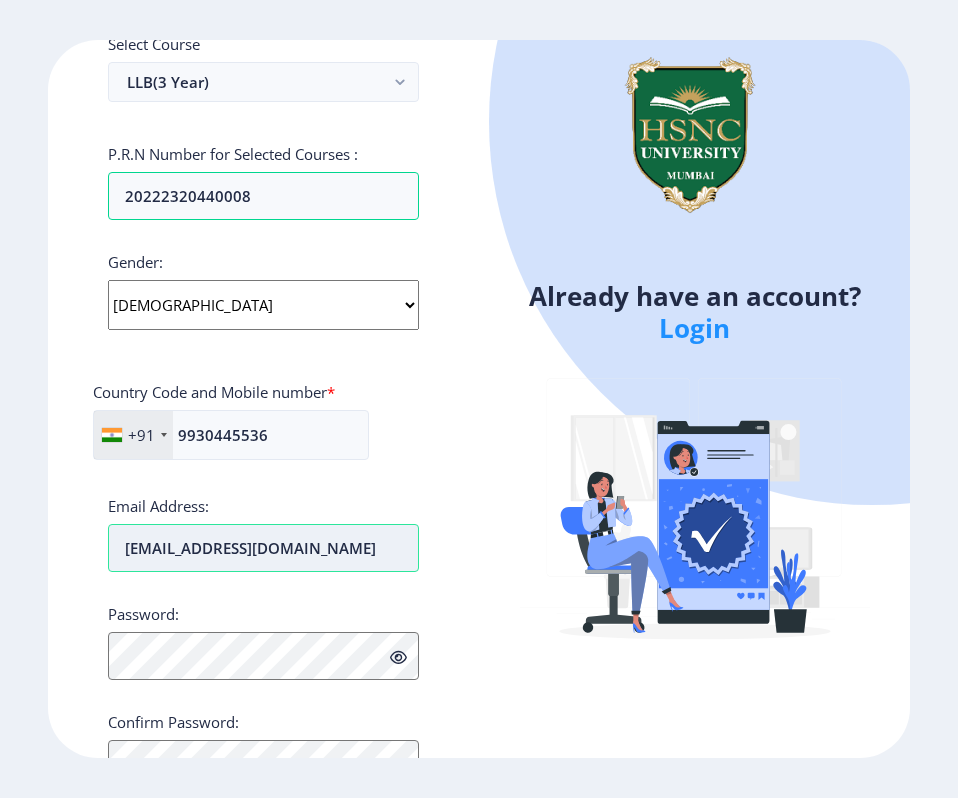 scroll, scrollTop: 676, scrollLeft: 0, axis: vertical 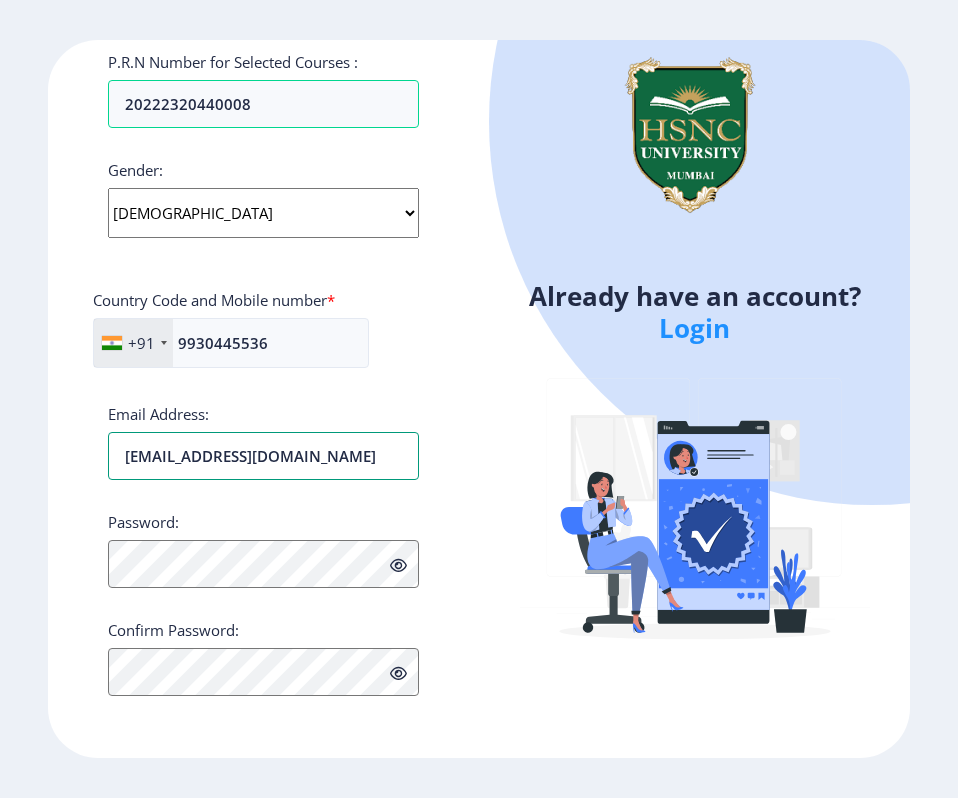 type on "daverzoyaa@gmail.com" 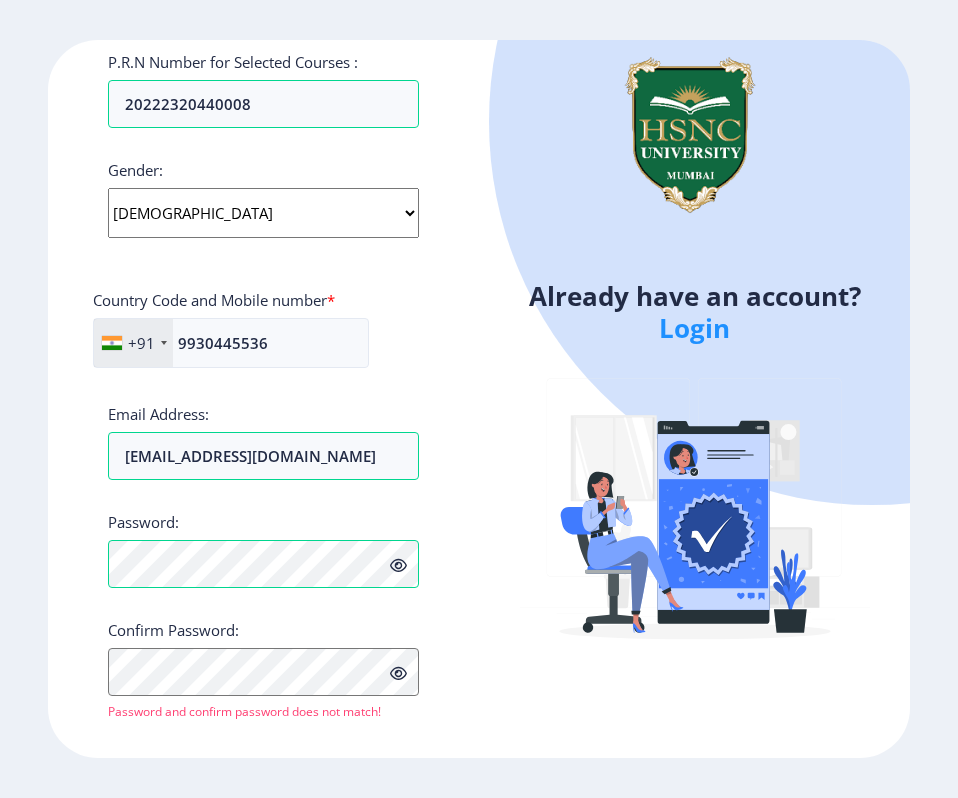 click 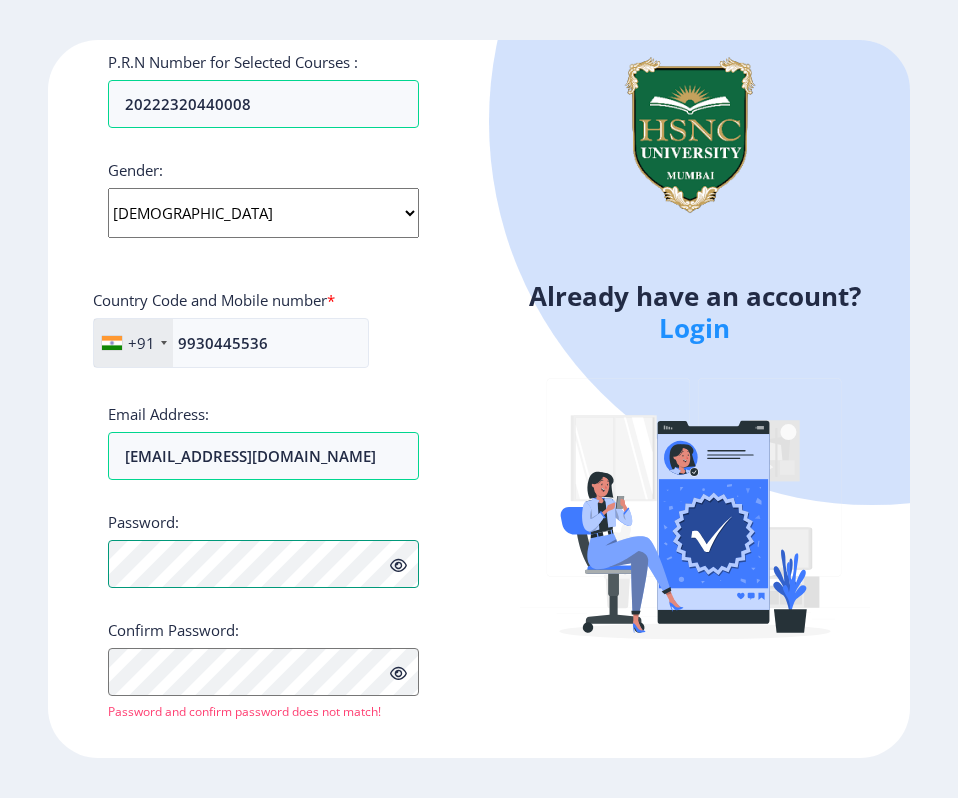 click on "Register Applicant First Name: Zoyaa Applicant Last Name: Daver Applicant Full Name : (As on marksheet) Zoyaa Sheroy Jasmine Daver Aadhar/Passport Number :  715038860801 Select Course LLB(3 Year) P.R.N Number for Selected Courses : 20222320440008 Gender: Select Gender Male Female Other  Country Code and Mobile number  *  +91 United States +1 United Kingdom +44 Afghanistan (‫افغانستان‬‎) +93 Albania (Shqipëri) +355 Algeria (‫الجزائر‬‎) +213 American Samoa +1 Andorra +376 Angola +244 Anguilla +1 Antigua and Barbuda +1 Argentina +54 Armenia (Հայաստան) +374 Aruba +297 Australia +61 Austria (Österreich) +43 Azerbaijan (Azərbaycan) +994 Bahamas +1 Bahrain (‫البحرين‬‎) +973 Bangladesh (বাংলাদেশ) +880 Barbados +1 Belarus (Беларусь) +375 Belgium (België) +32 Belize +501 Benin (Bénin) +229 Bermuda +1 Bhutan (འབྲུག) +975 Bolivia +591 Bosnia and Herzegovina (Босна и Херцеговина) +387 Botswana +267 Brazil (Brasil) +55" 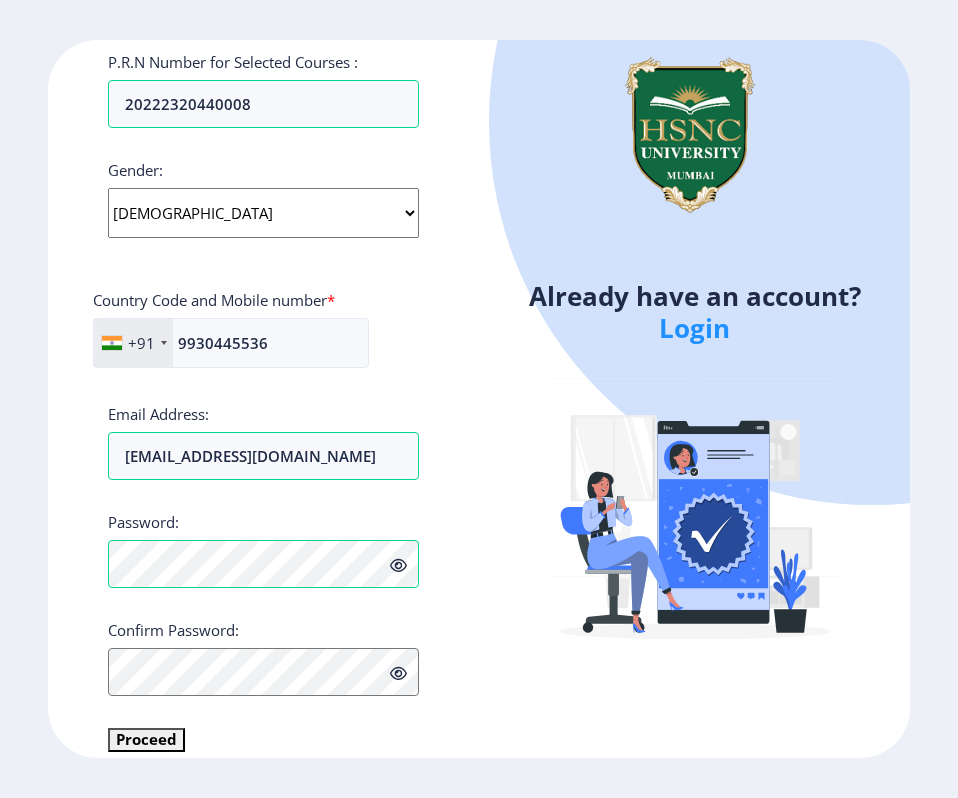 scroll, scrollTop: 699, scrollLeft: 0, axis: vertical 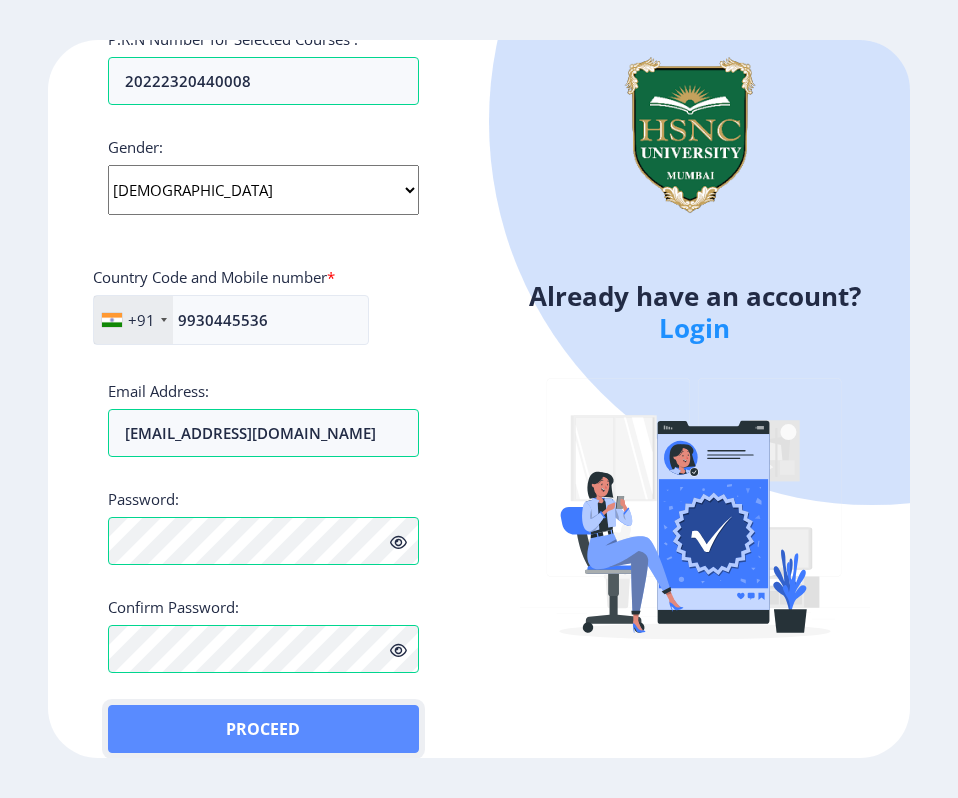 click on "Proceed" 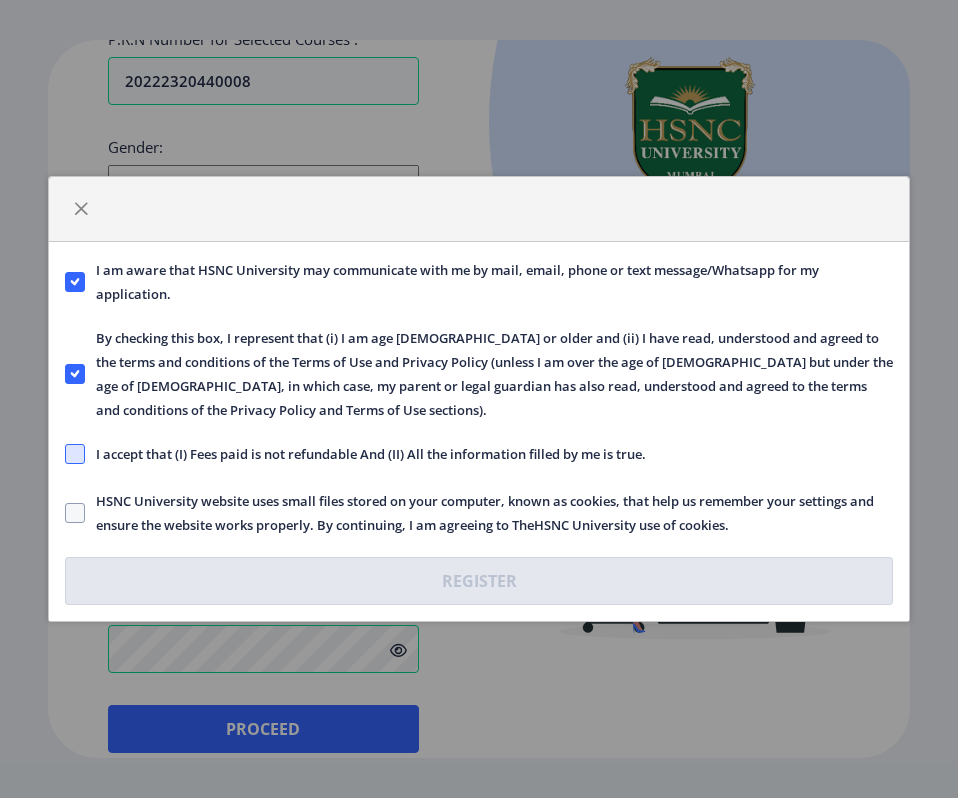 click 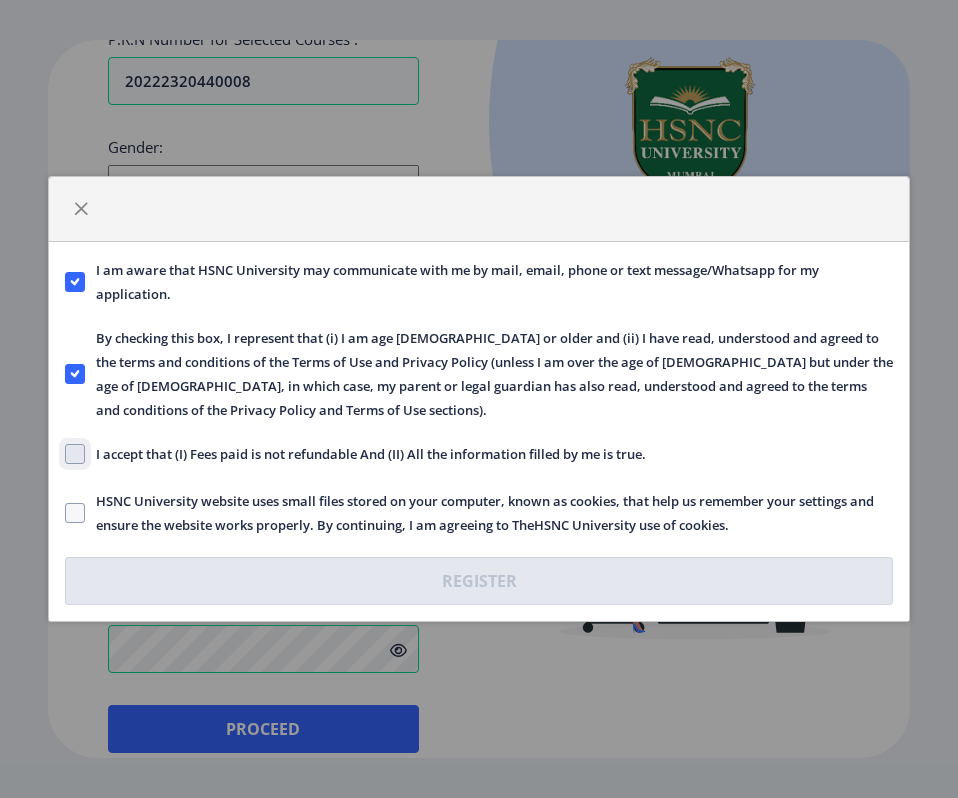 click on "I accept that (I) Fees paid is not refundable And (II) All the information filled by me is true." 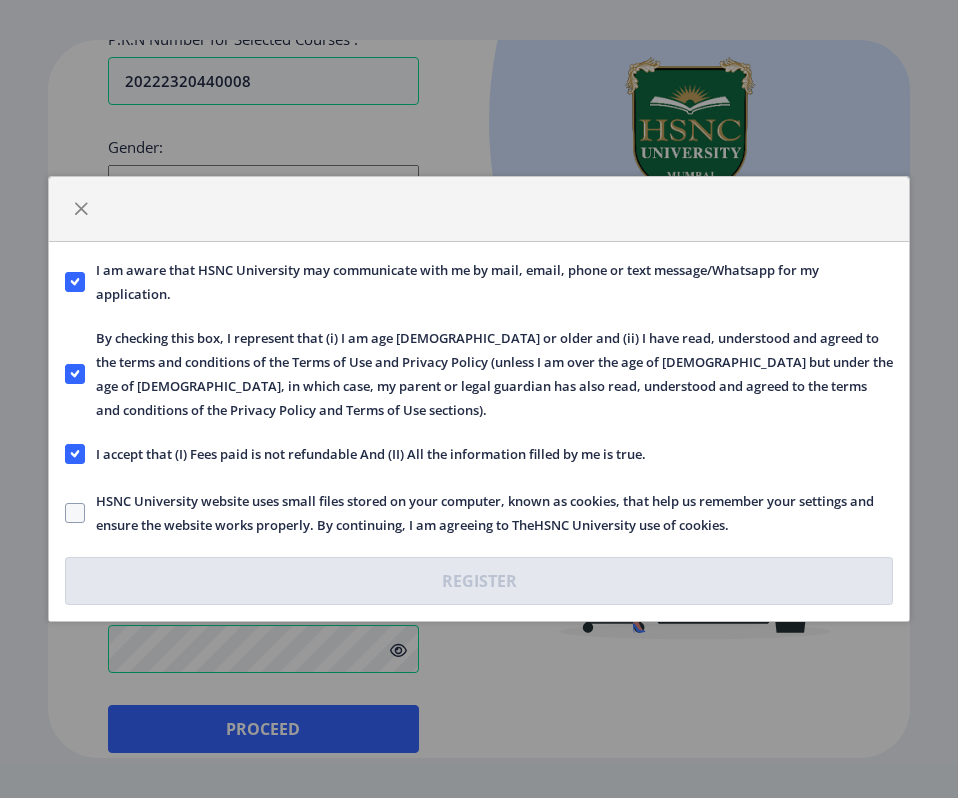 click on "HSNC University website uses small files stored on your computer, known as cookies, that help us remember your settings and ensure the website works properly. By continuing, I am agreeing to TheHSNC University use of cookies." 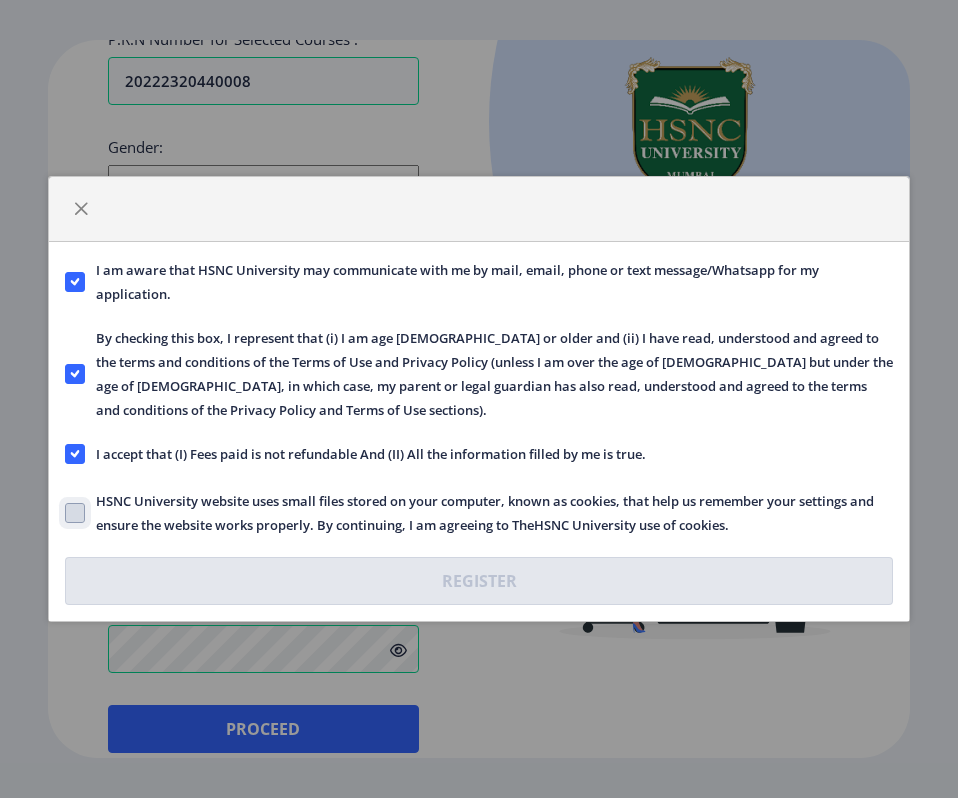 click on "HSNC University website uses small files stored on your computer, known as cookies, that help us remember your settings and ensure the website works properly. By continuing, I am agreeing to TheHSNC University use of cookies." 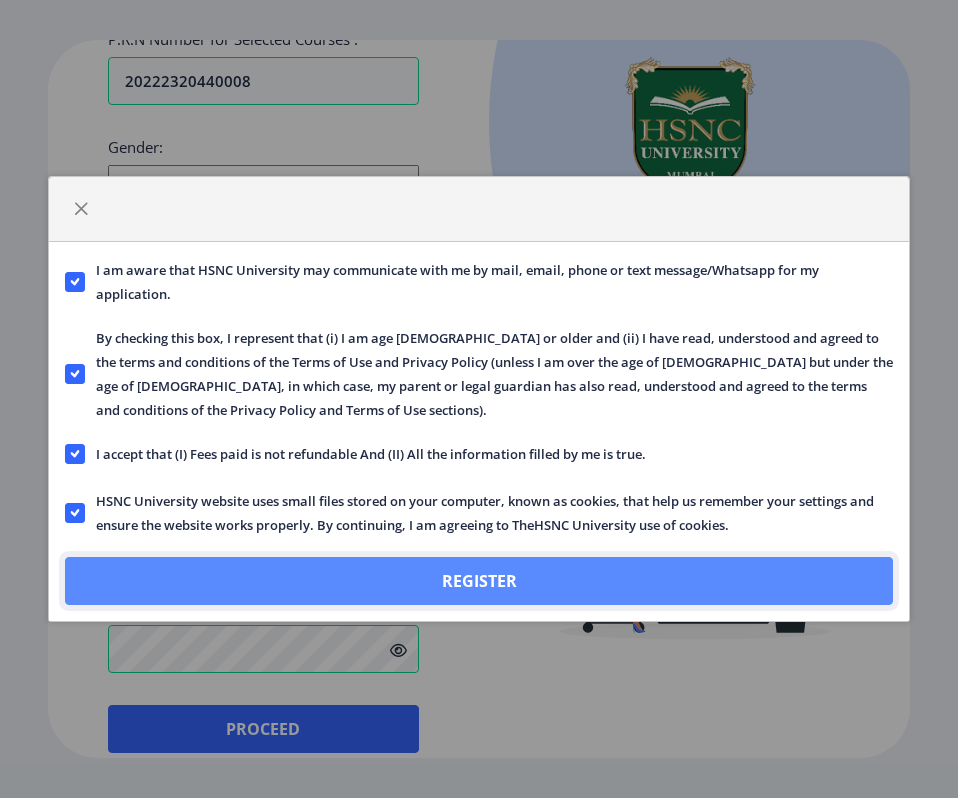 click on "Register" 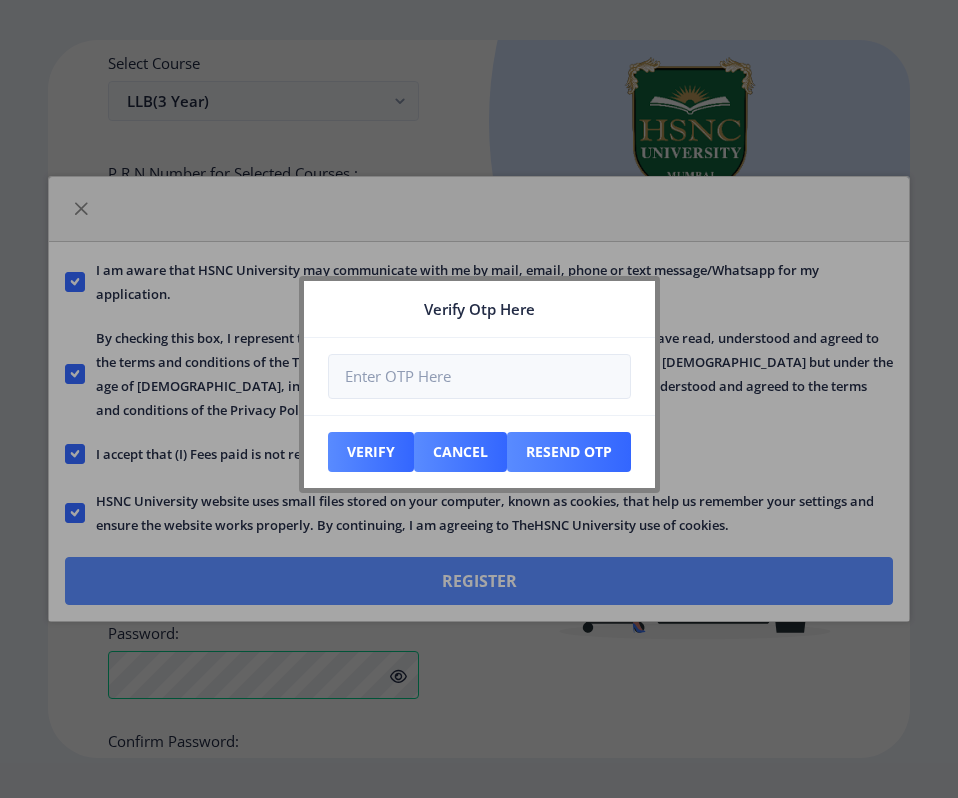 scroll, scrollTop: 833, scrollLeft: 0, axis: vertical 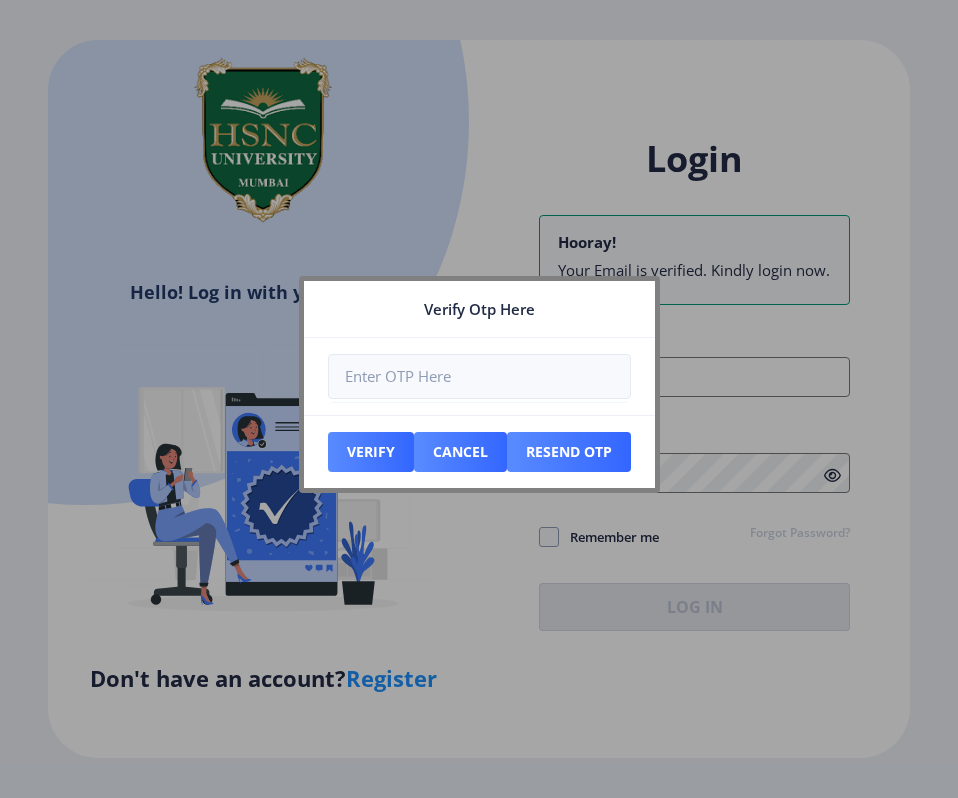 type on "daverzoyaa@gmail.com" 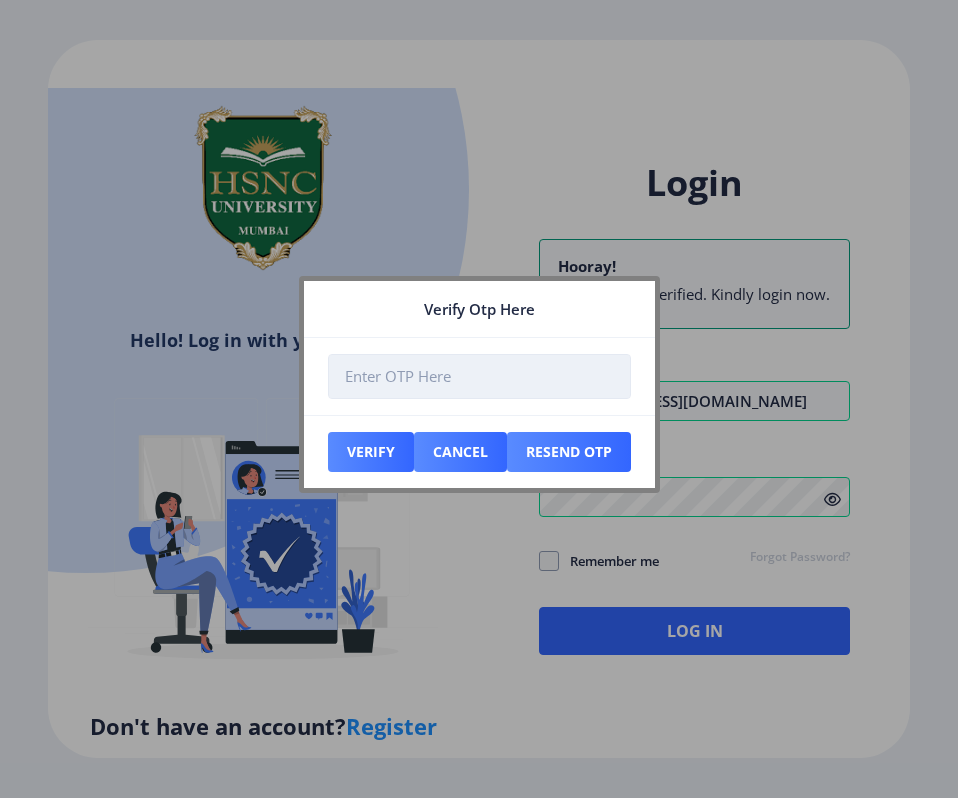 click at bounding box center [479, 376] 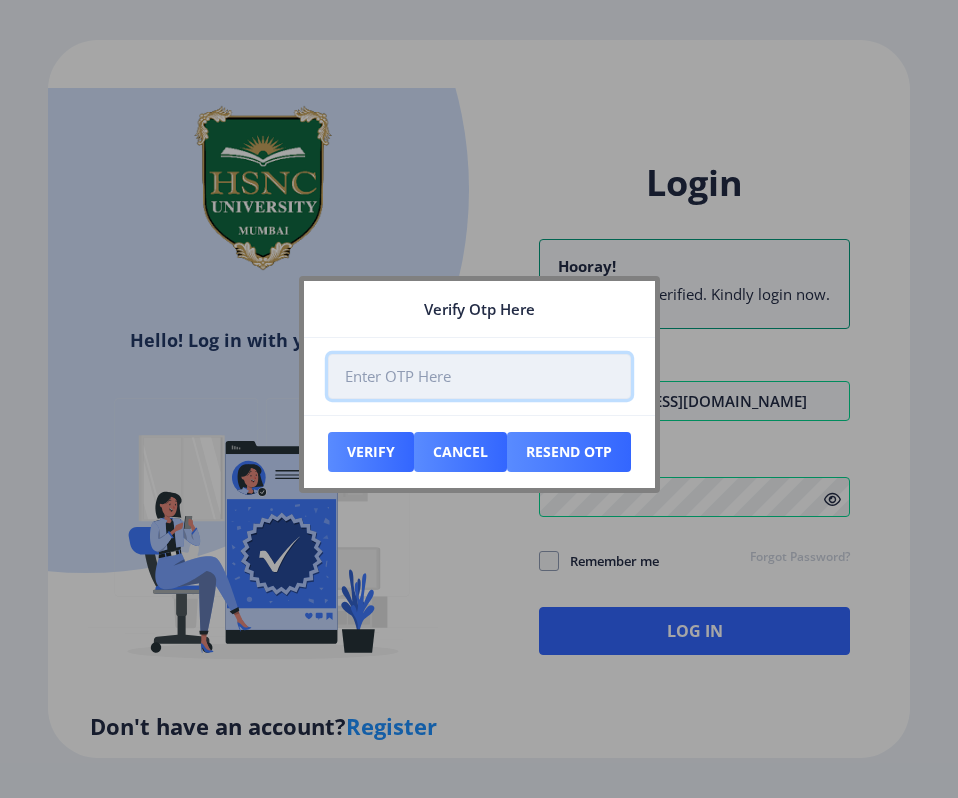 paste on "138419" 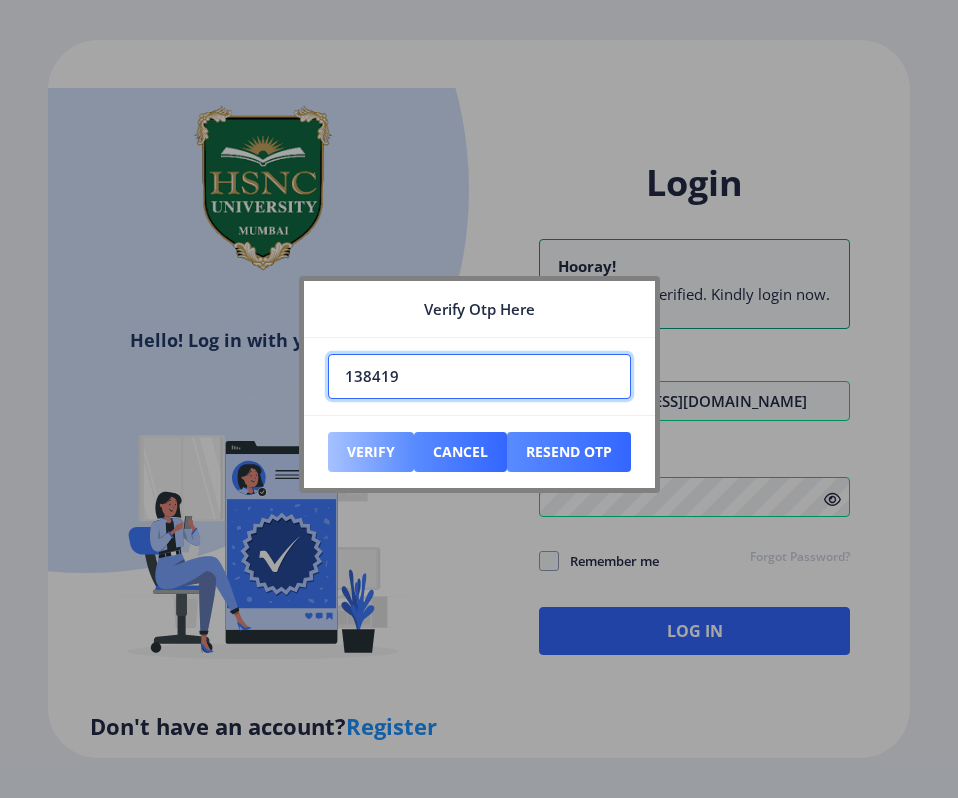 type on "138419" 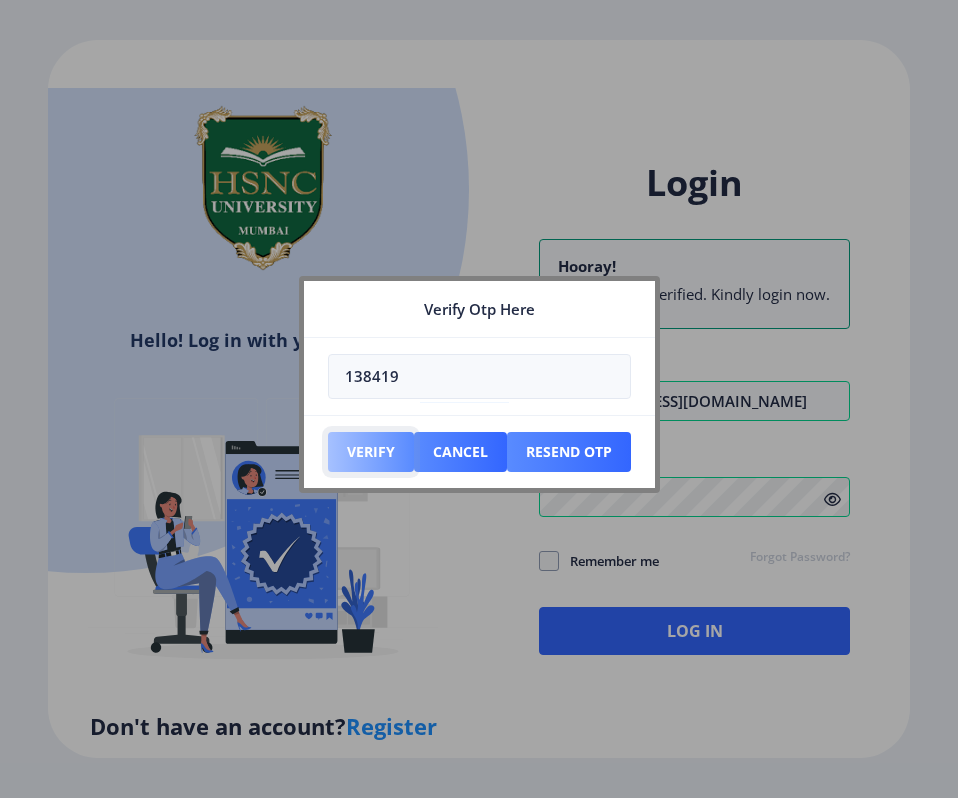 click on "Verify" at bounding box center (371, 452) 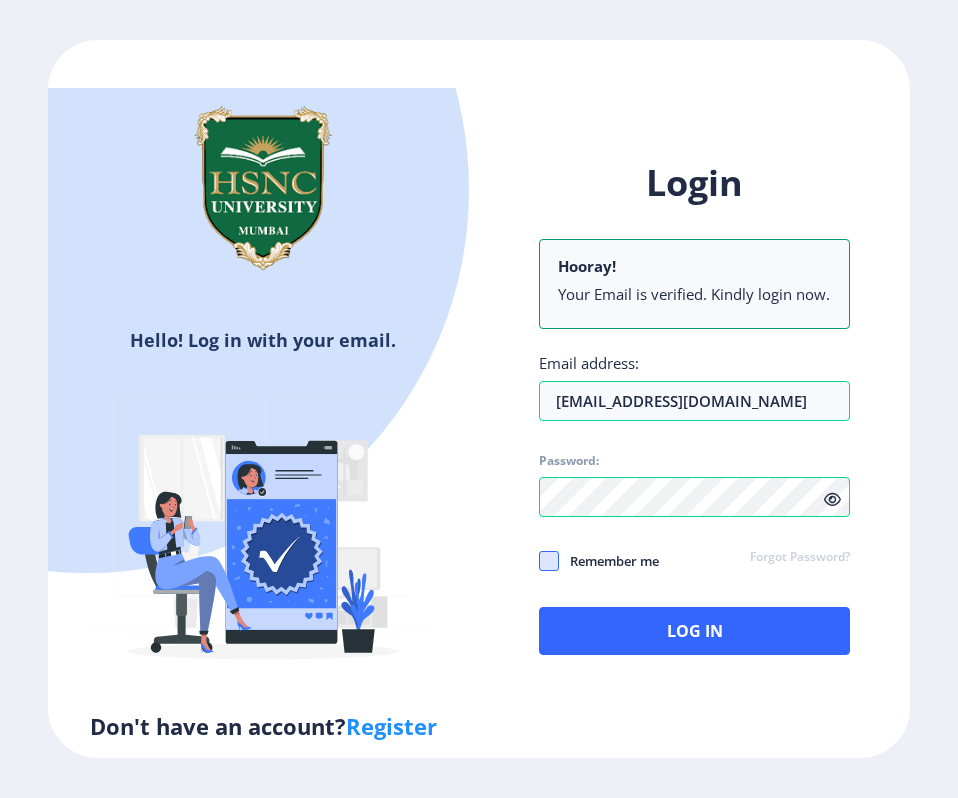 click 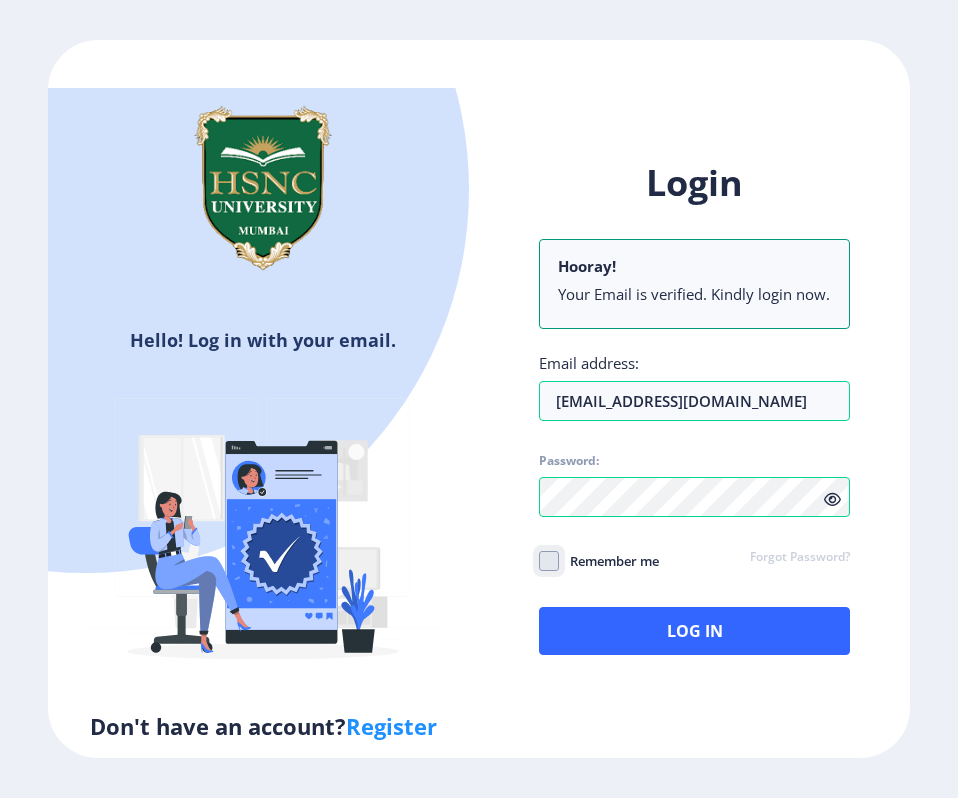 checkbox on "true" 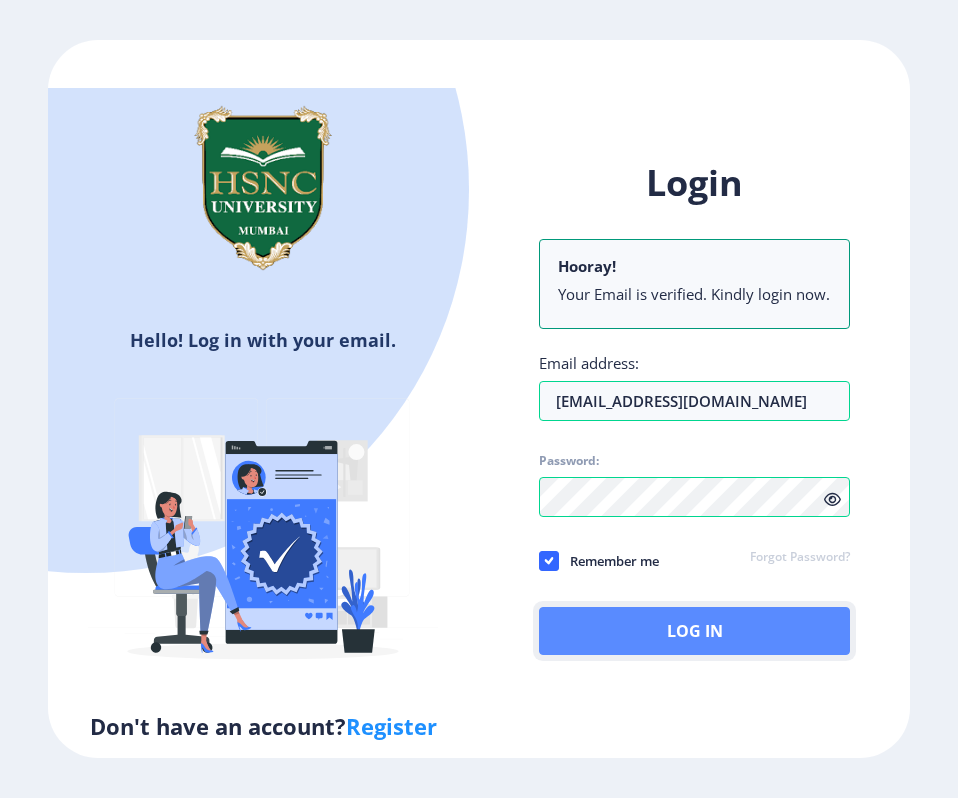 click on "Log In" 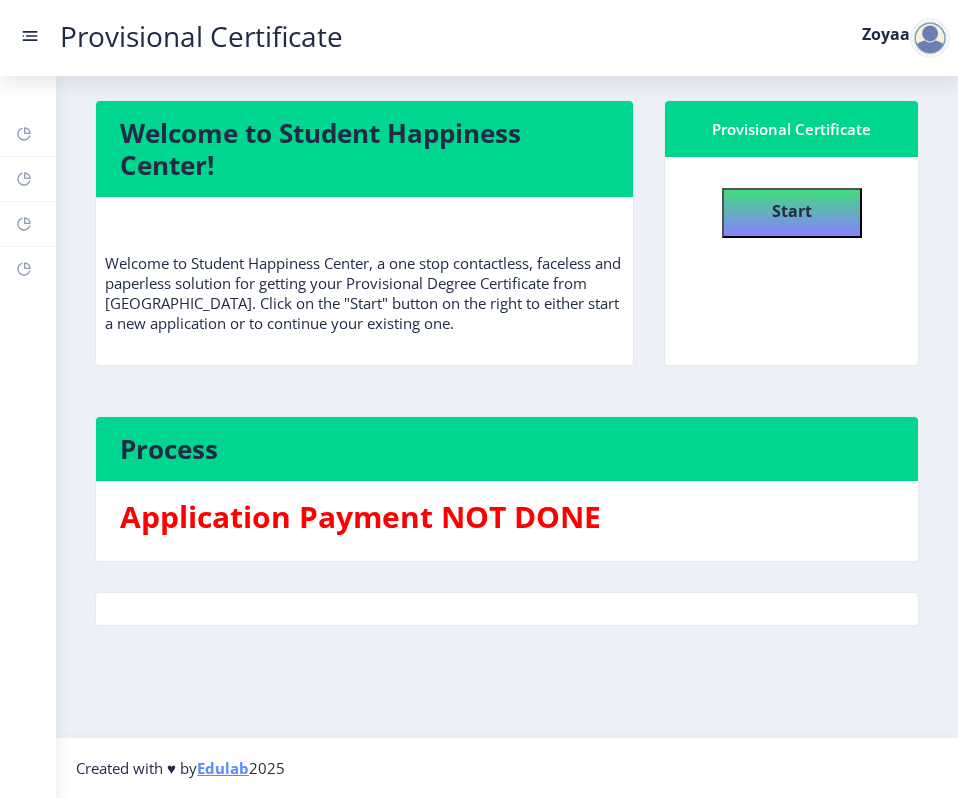 click 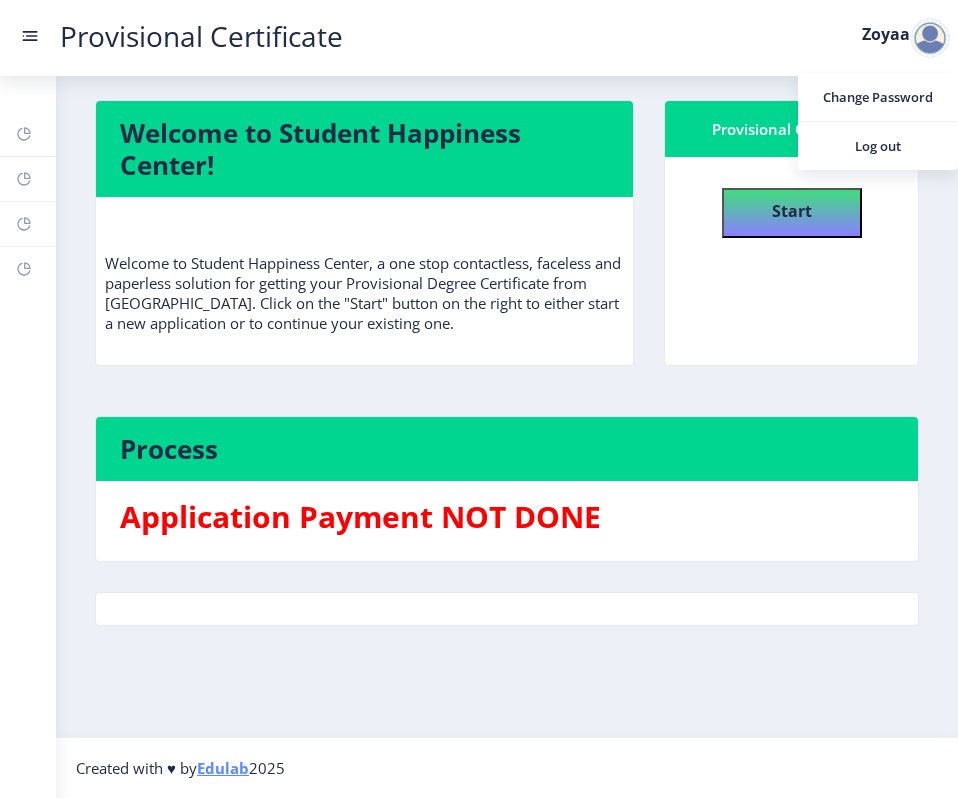 click 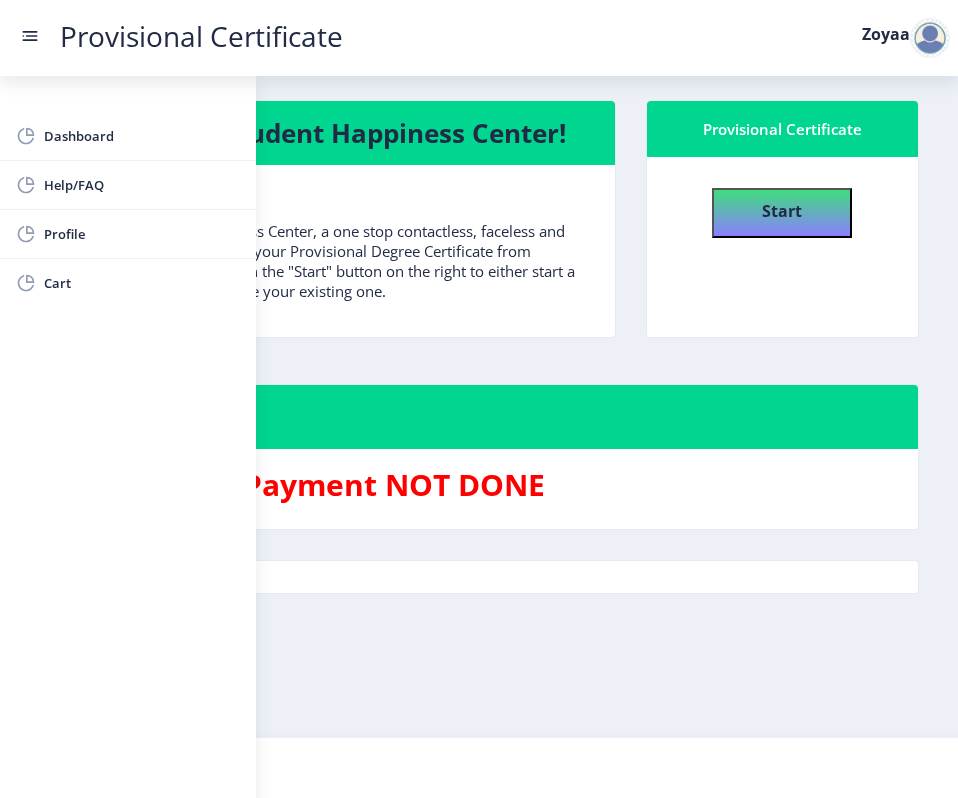 click on "Provisional Certificate Zoyaa" 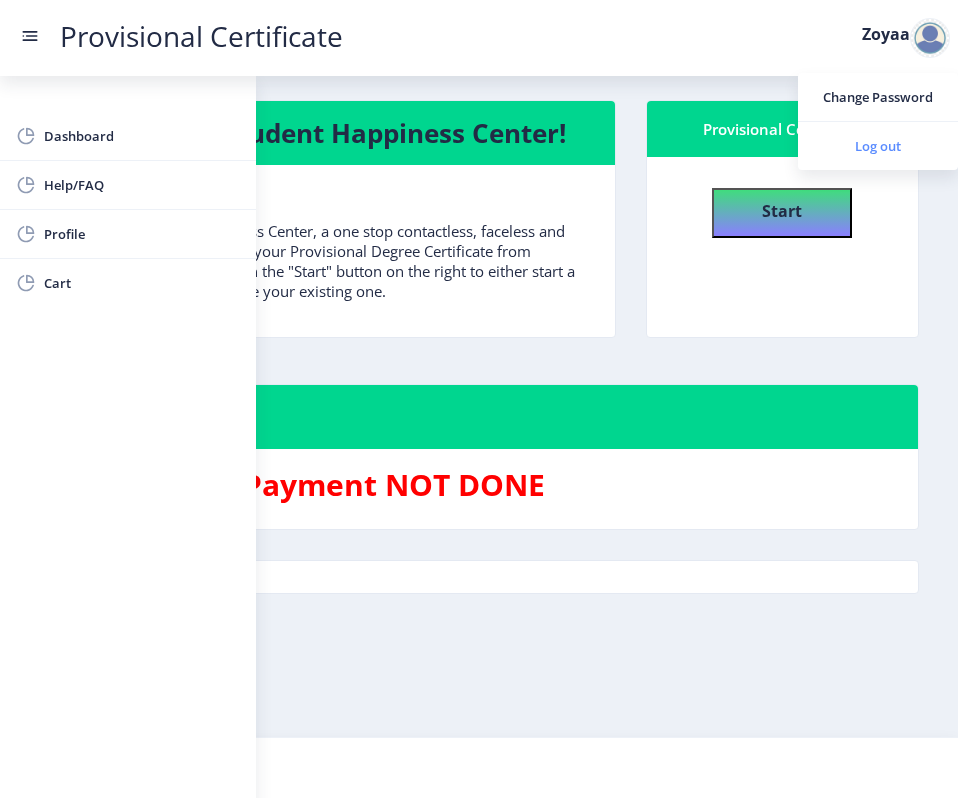 click on "Log out" at bounding box center [878, 146] 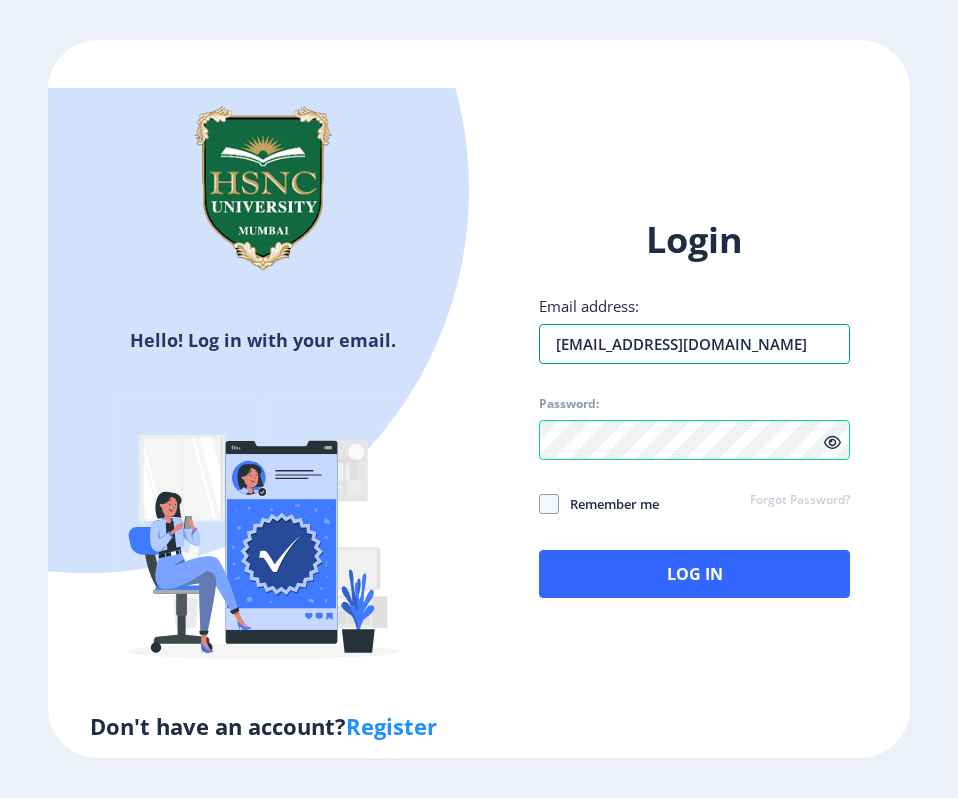 drag, startPoint x: 736, startPoint y: 345, endPoint x: 459, endPoint y: 342, distance: 277.01624 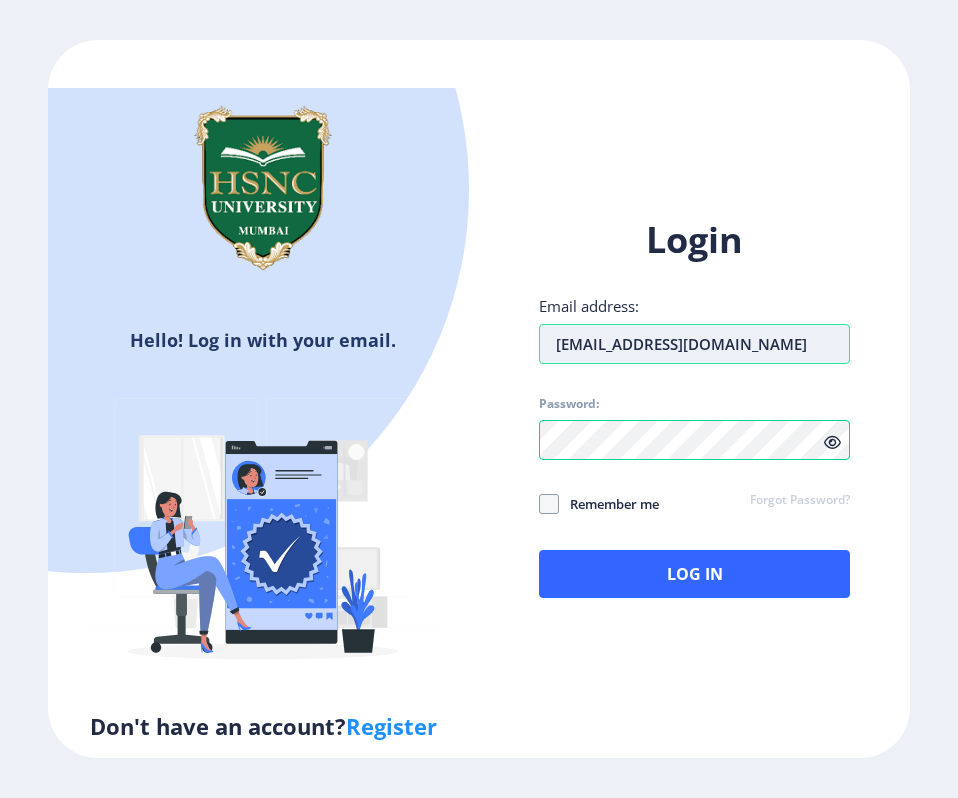click on "daverzoyaa@gmail.com" at bounding box center [694, 344] 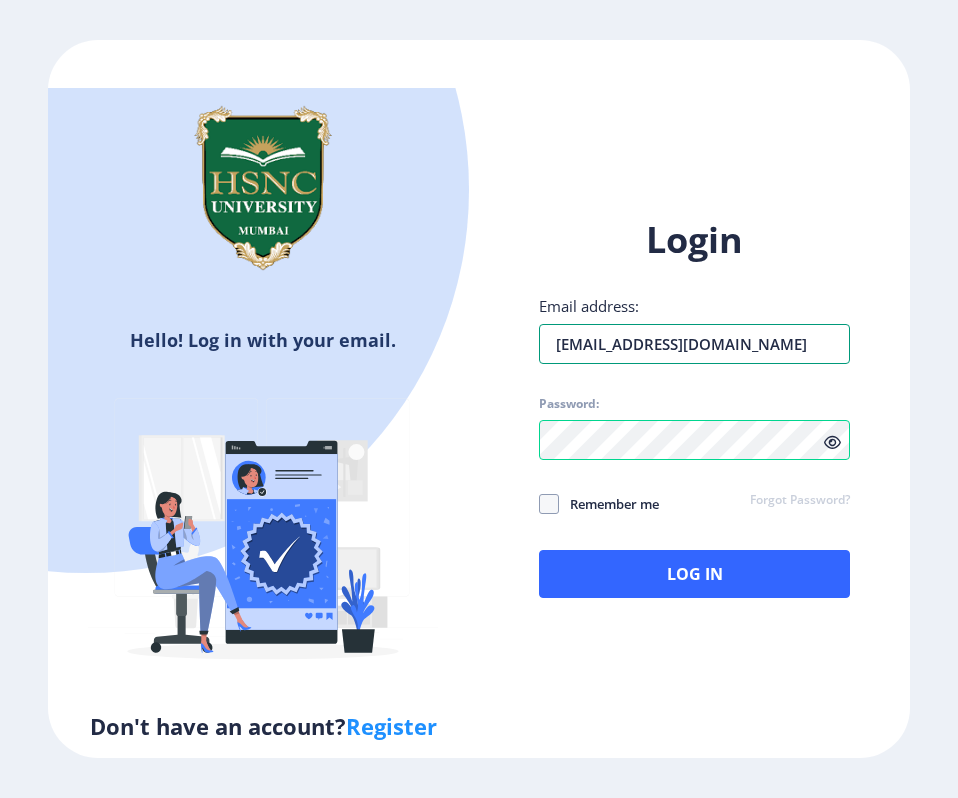 drag, startPoint x: 731, startPoint y: 335, endPoint x: 502, endPoint y: 324, distance: 229.26404 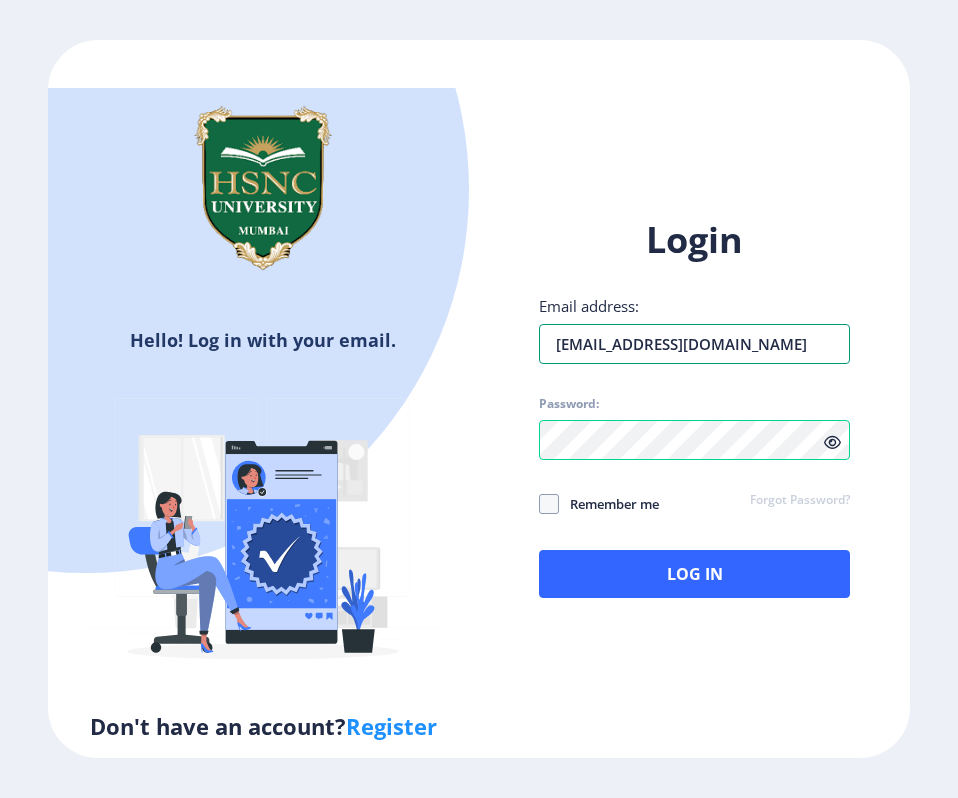 type on "[EMAIL_ADDRESS][DOMAIN_NAME]" 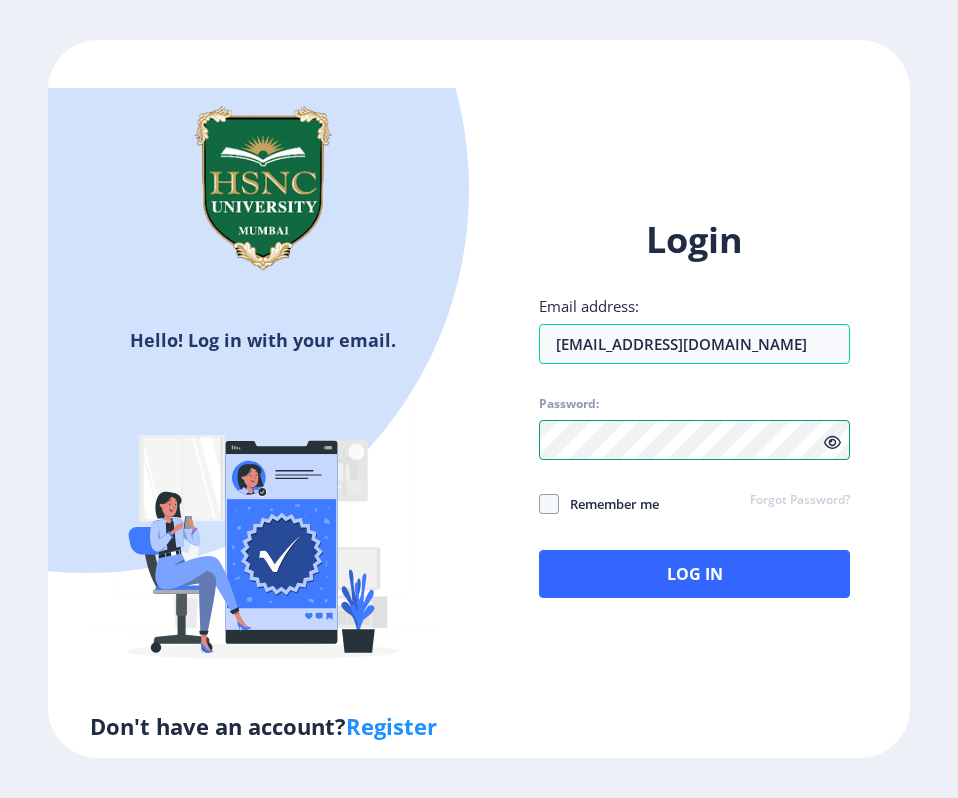 click on "Login Email address: zoyaa9llb@gmail.com Password: Remember me Forgot Password?  Log In   Don't have an account?  Register" 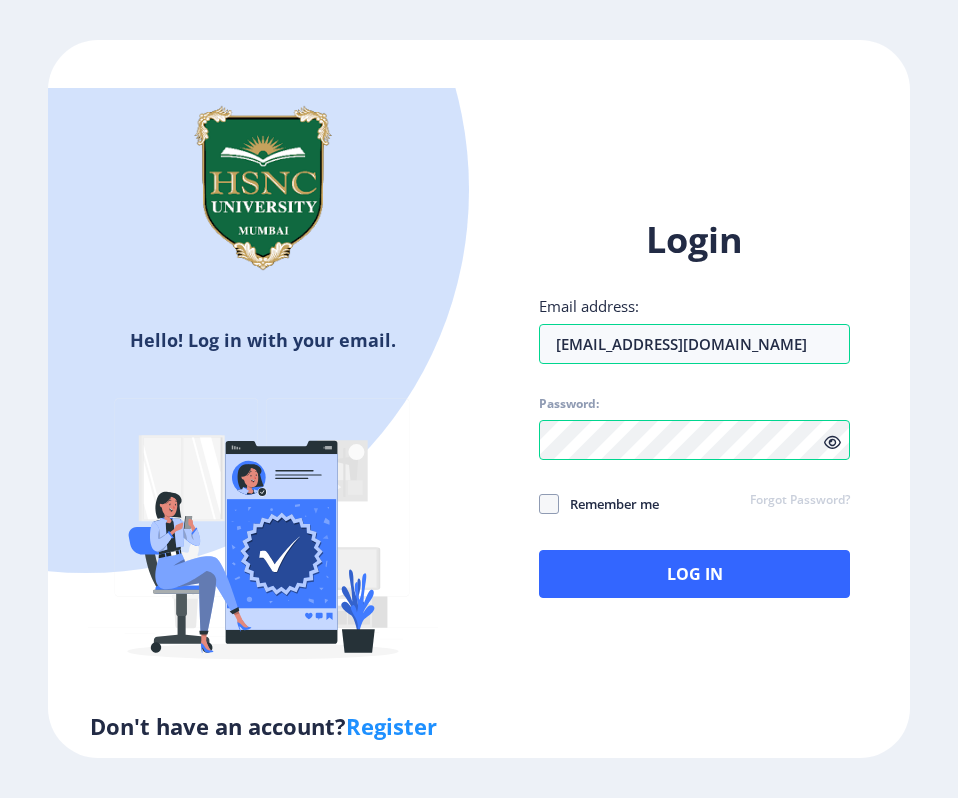 click 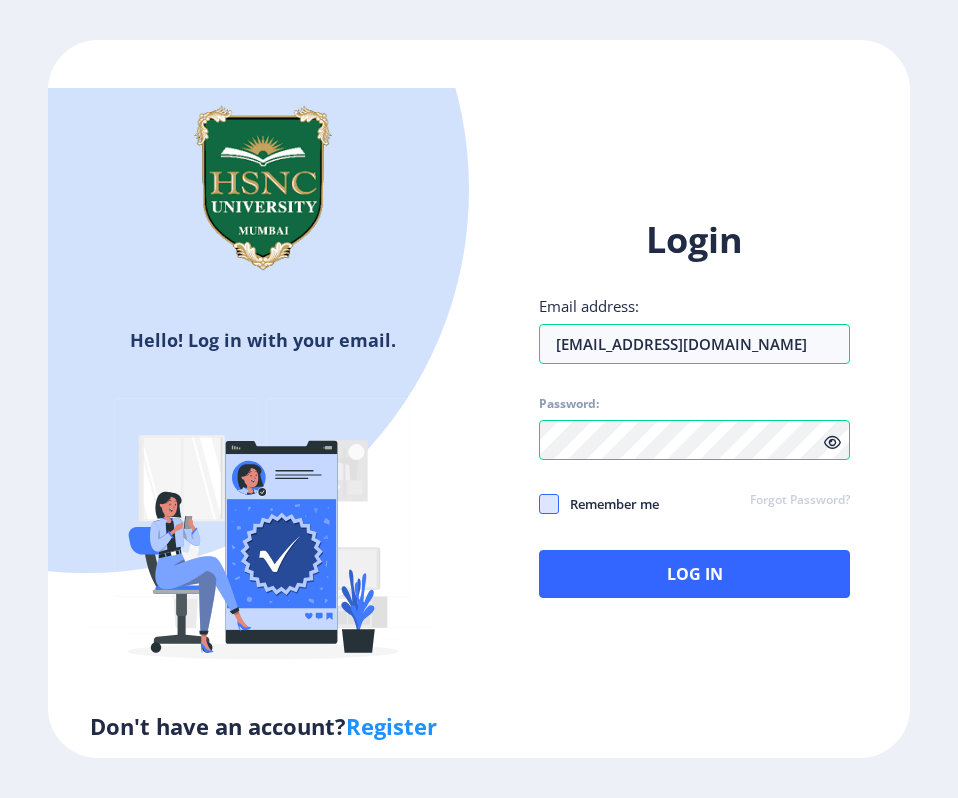 click 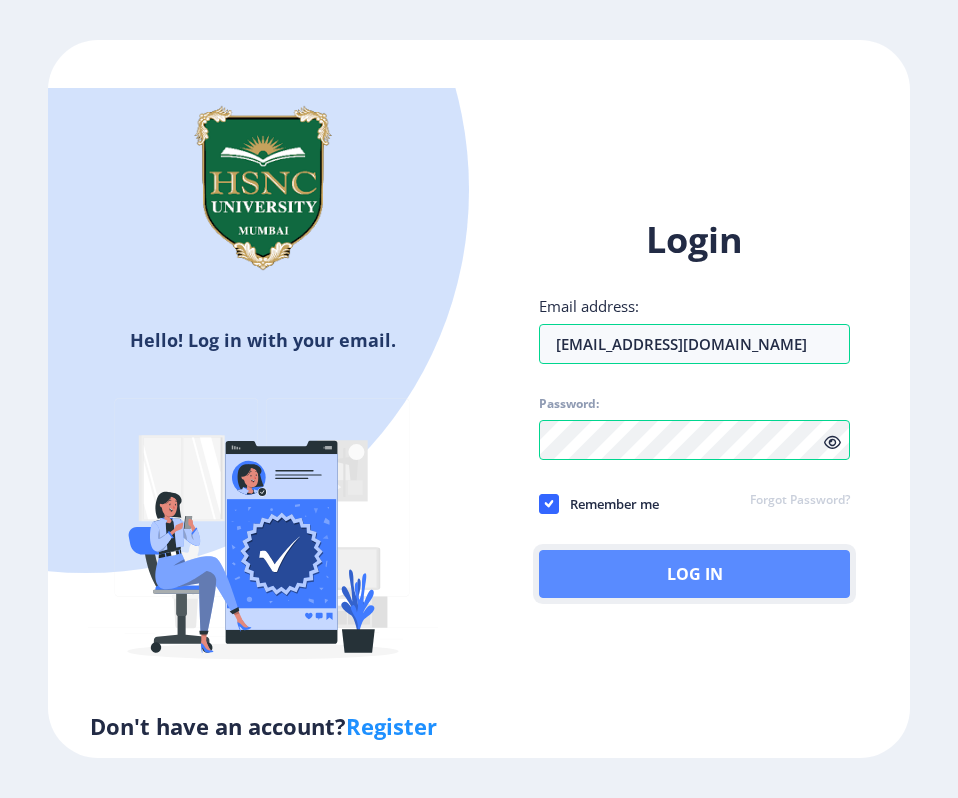 click on "Log In" 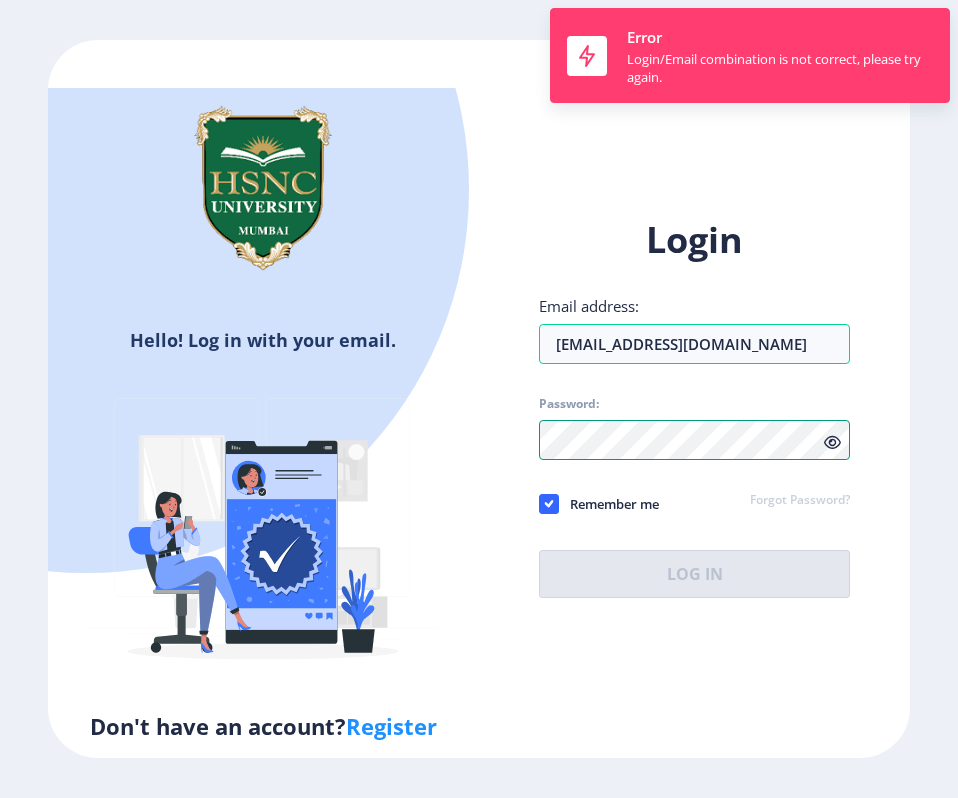 click on "Hello! Log in with your email. Don't have an account?  Register Login Email address: zoyaa9llb@gmail.com Password: Remember me Forgot Password?  Log In   Don't have an account?  Register" 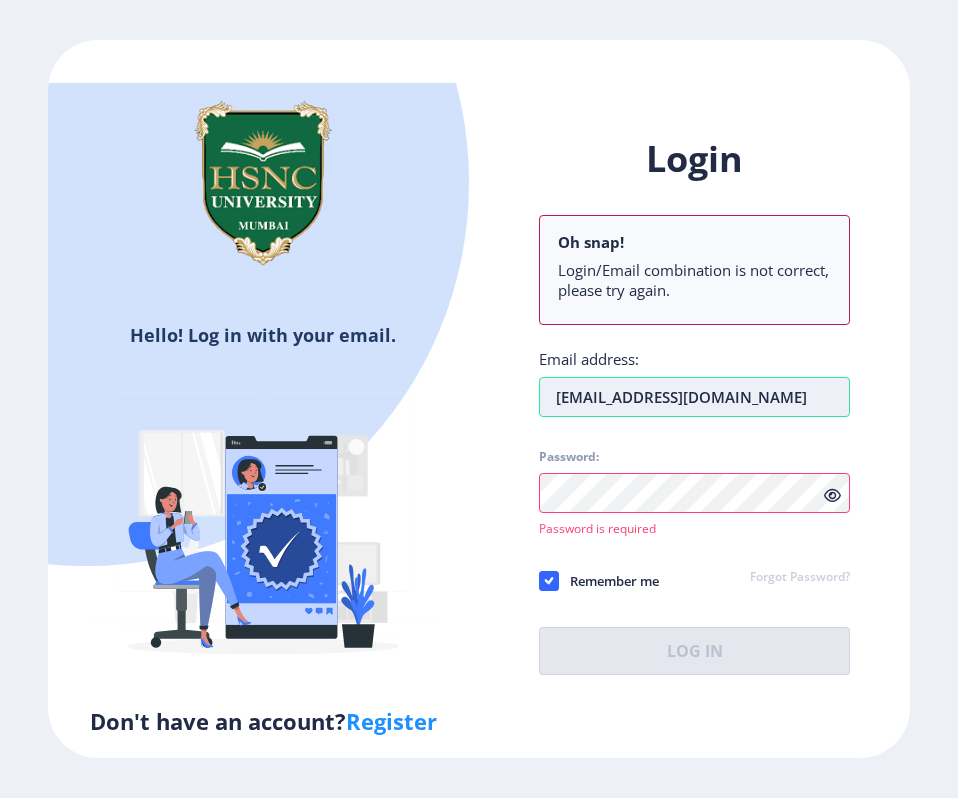 click on "[EMAIL_ADDRESS][DOMAIN_NAME]" at bounding box center [694, 397] 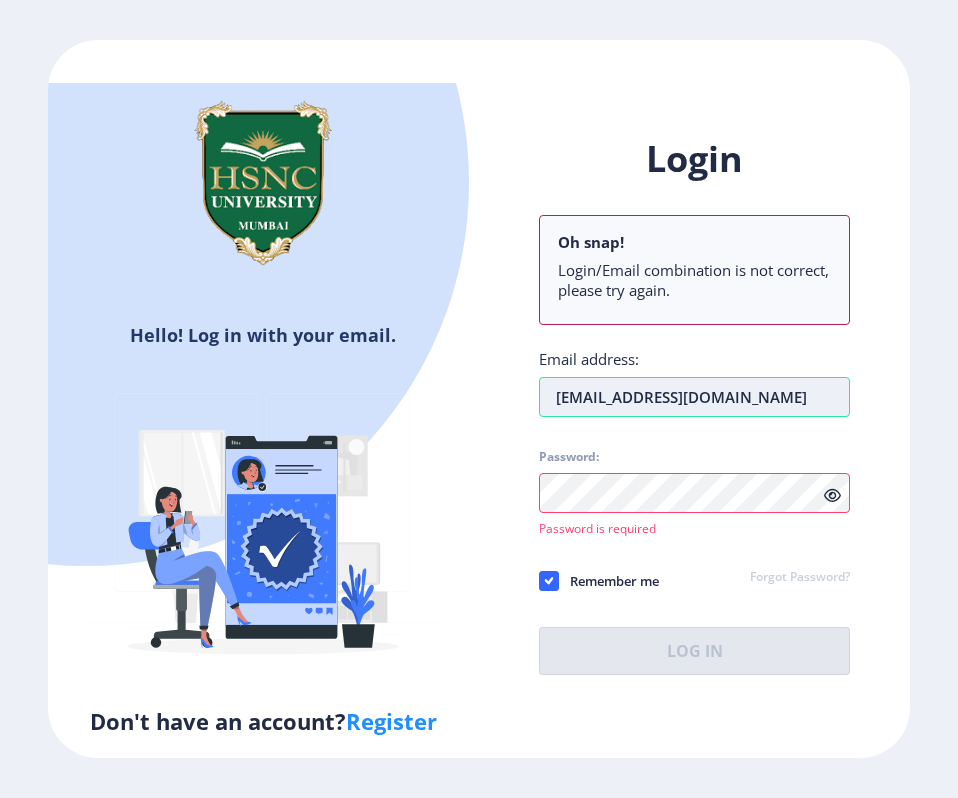 click on "[EMAIL_ADDRESS][DOMAIN_NAME]" at bounding box center [694, 397] 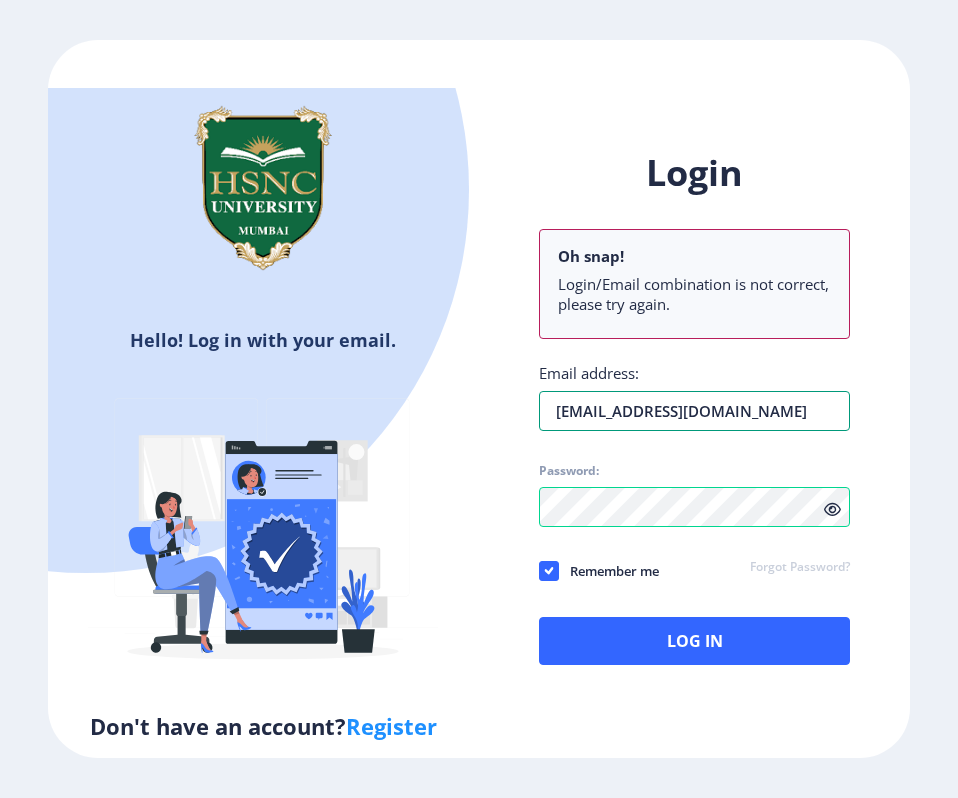 drag, startPoint x: 740, startPoint y: 409, endPoint x: 527, endPoint y: 409, distance: 213 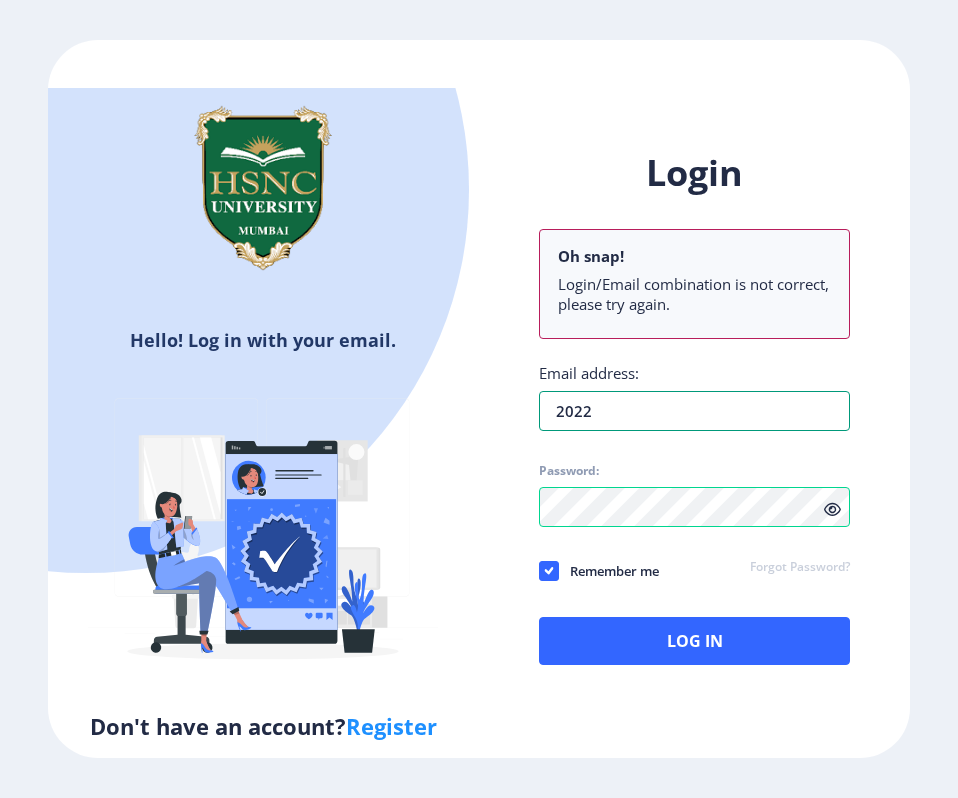 type on "20222320440008@hsncu.edu.in" 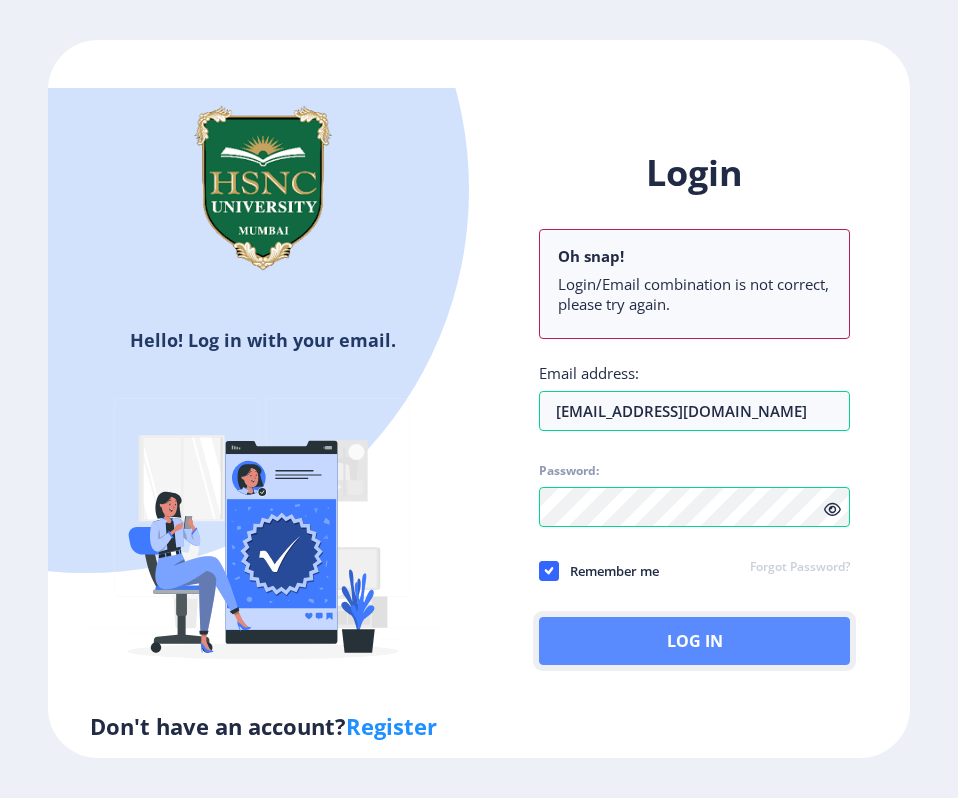click on "Log In" 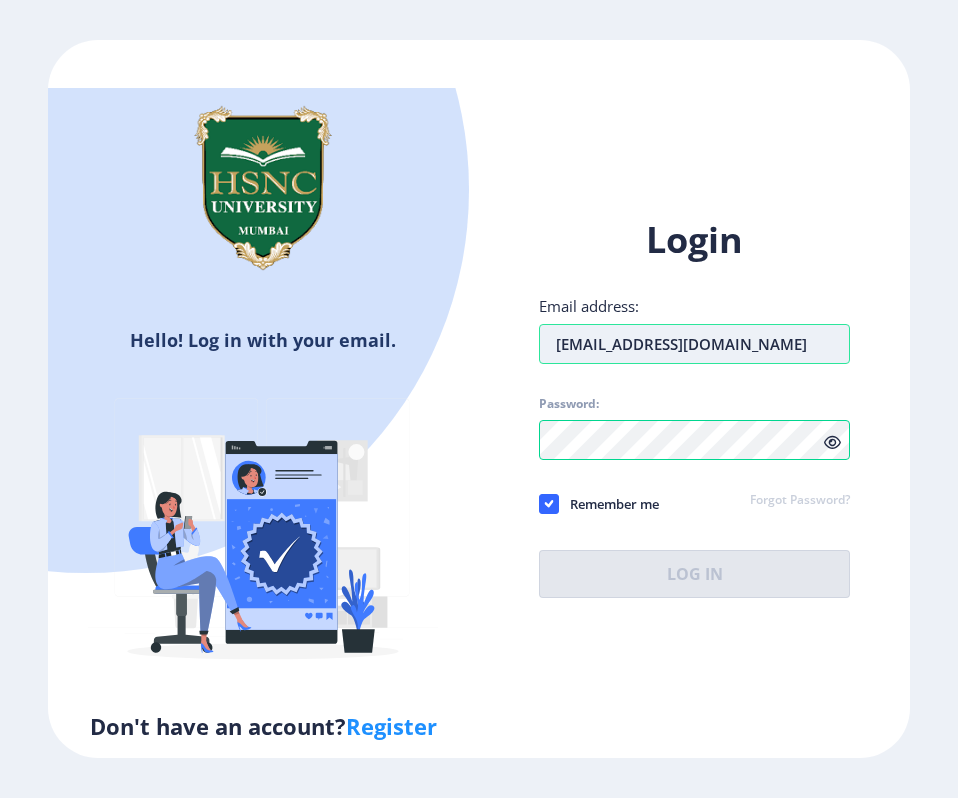 click on "20222320440008@hsncu.edu.in" at bounding box center (694, 344) 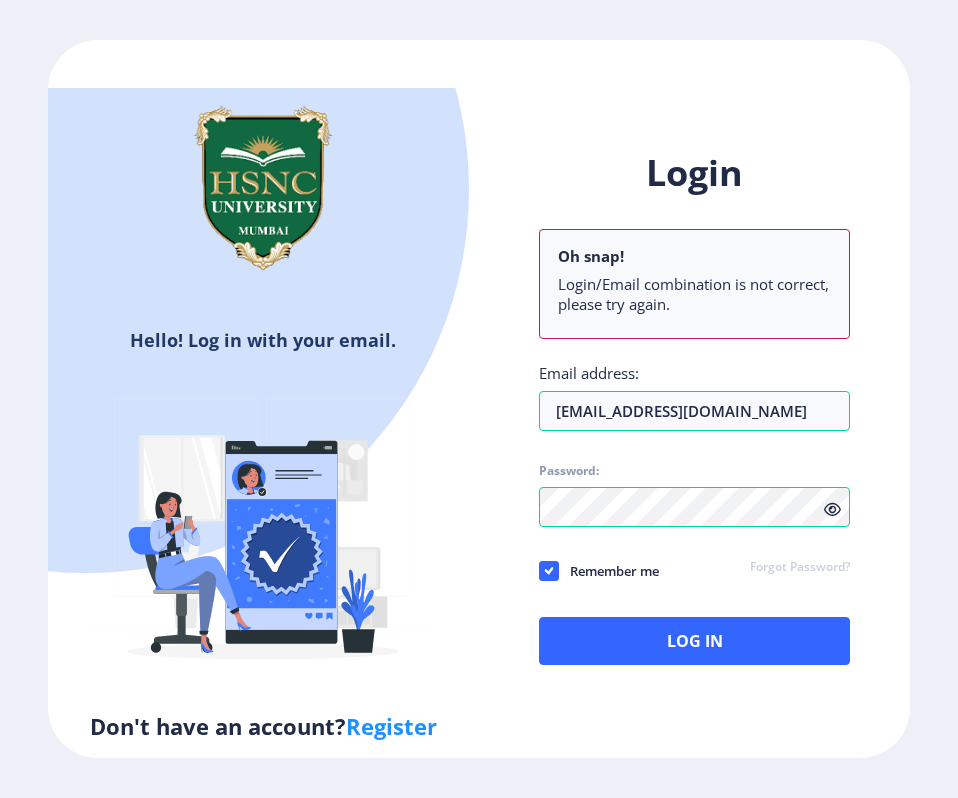click on "Login Oh snap! Login/Email combination is not correct, please try again. Email address: 20222320440008@hsncu.edu.in Password: Remember me Forgot Password?  Log In" 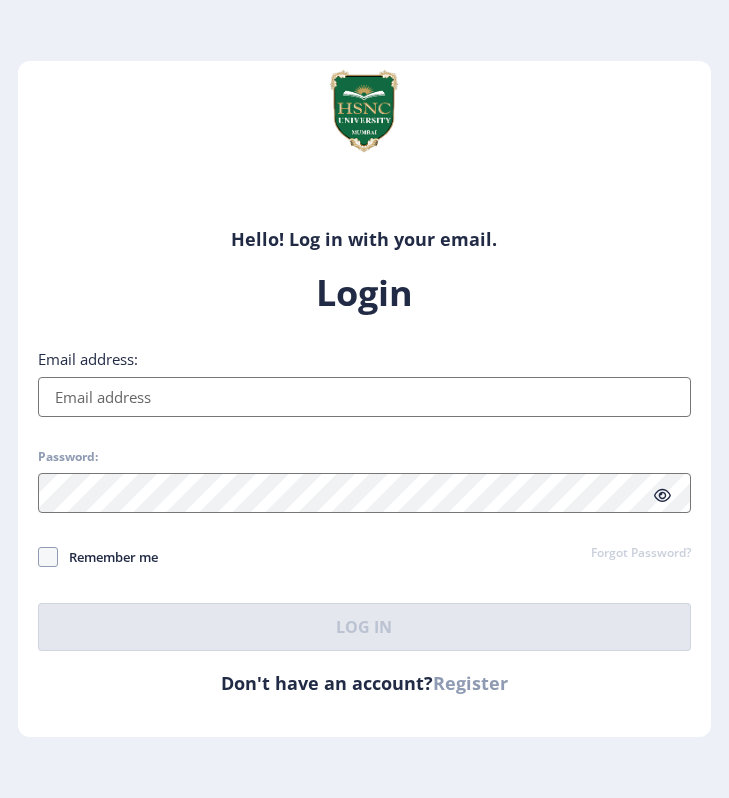scroll, scrollTop: 0, scrollLeft: 0, axis: both 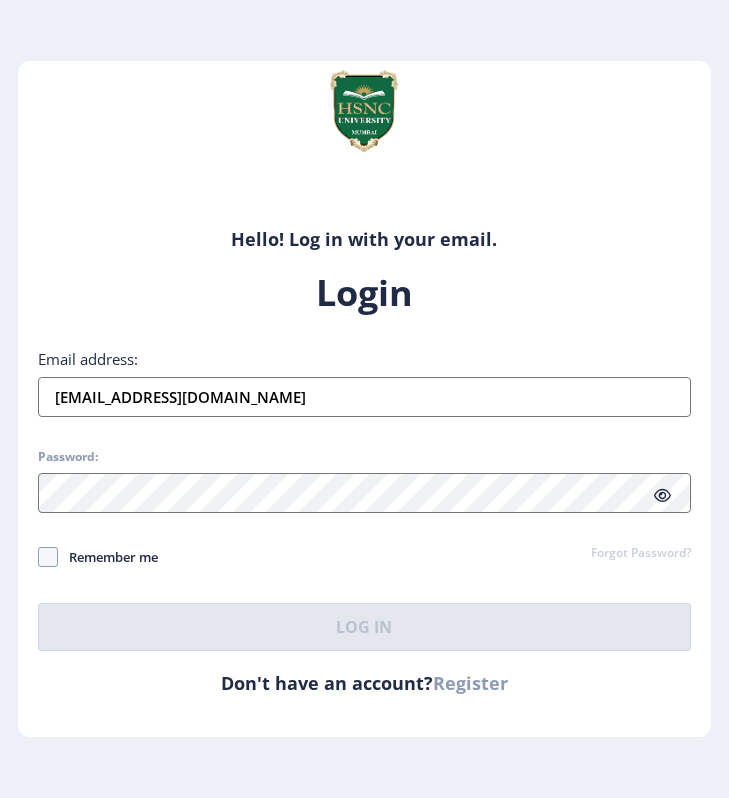 click on "[EMAIL_ADDRESS][DOMAIN_NAME]" at bounding box center [364, 397] 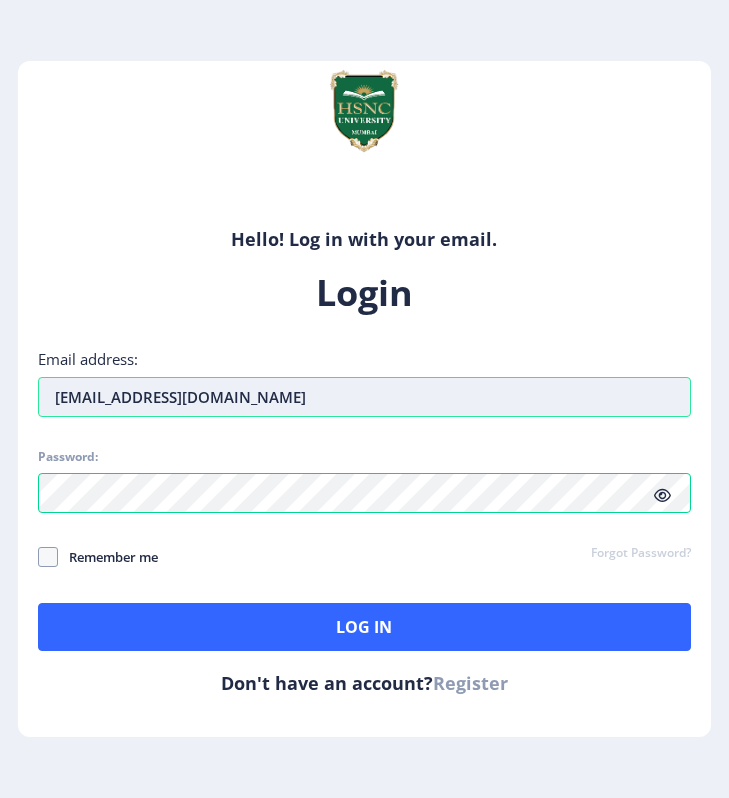 click on "[EMAIL_ADDRESS][DOMAIN_NAME]" at bounding box center [364, 397] 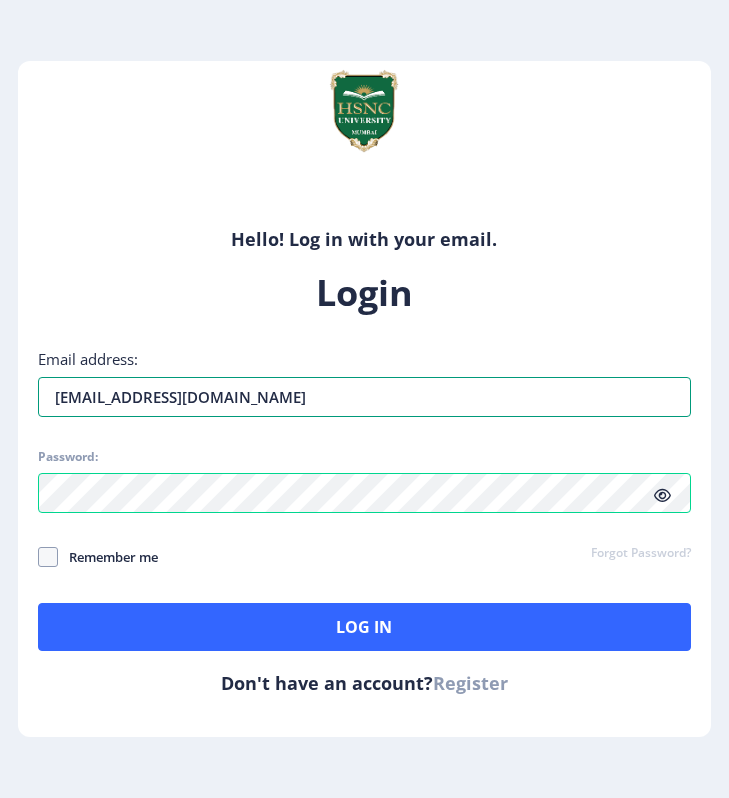 drag, startPoint x: 243, startPoint y: 395, endPoint x: -53, endPoint y: 384, distance: 296.2043 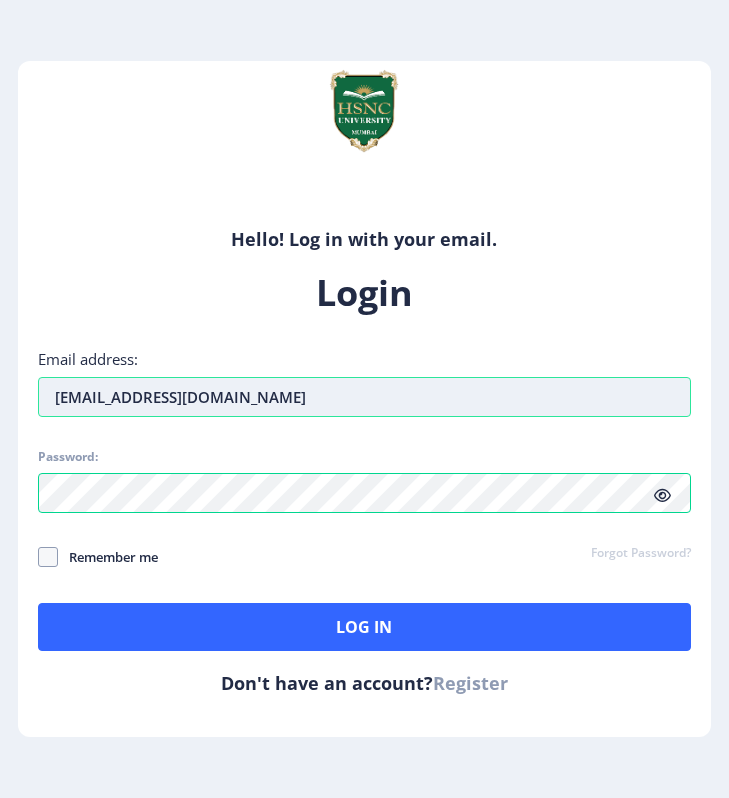 click on "[EMAIL_ADDRESS][DOMAIN_NAME]" at bounding box center (364, 397) 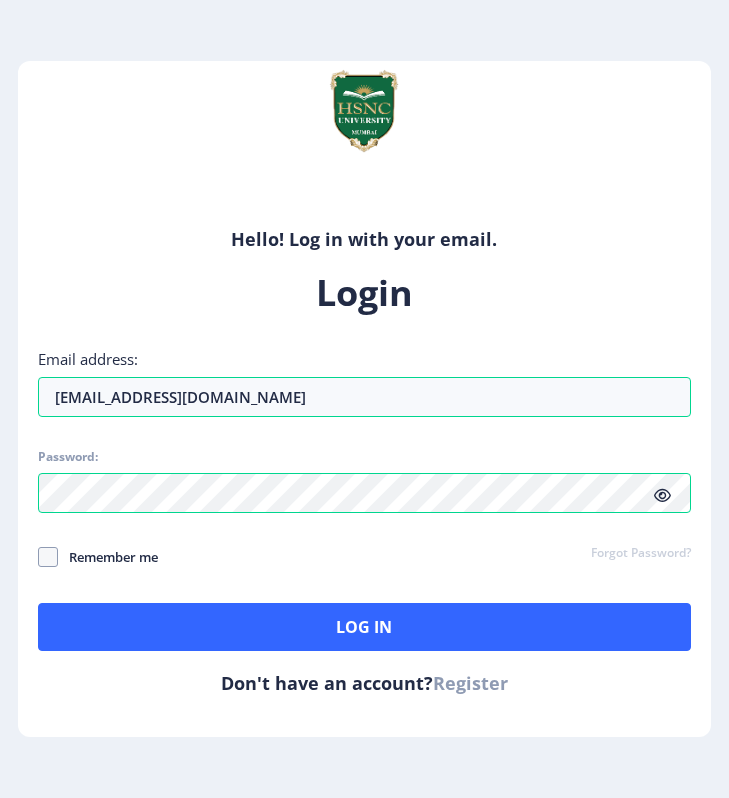 click on "Login Email address: [EMAIL_ADDRESS][DOMAIN_NAME] Password: Remember me Forgot Password?  Log In" 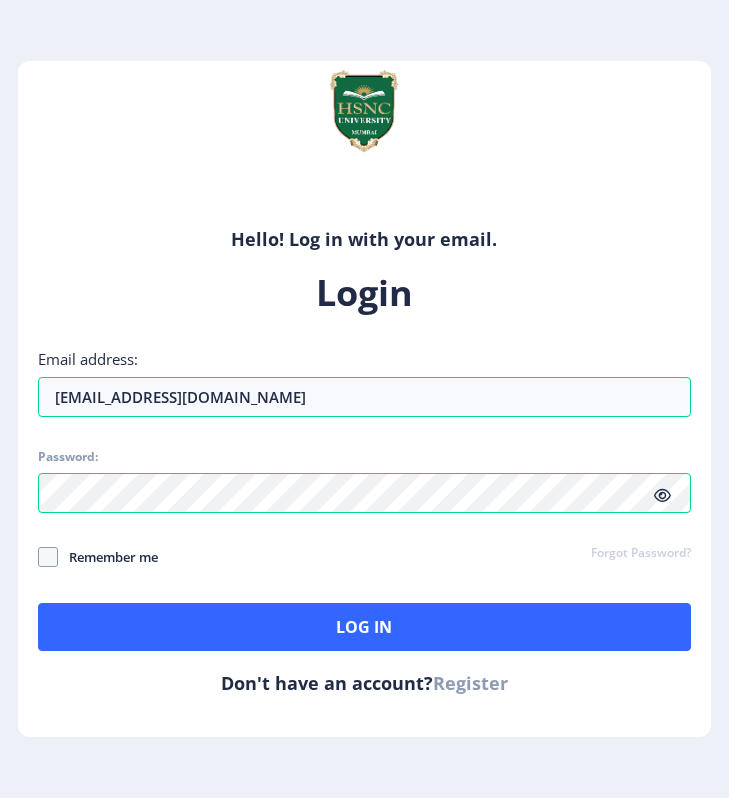 click 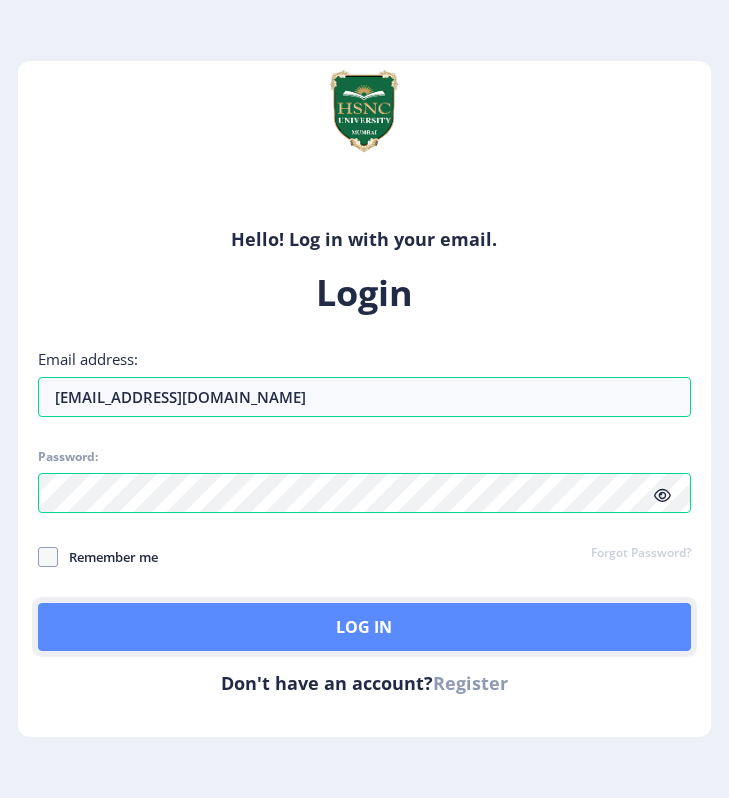 click on "Log In" 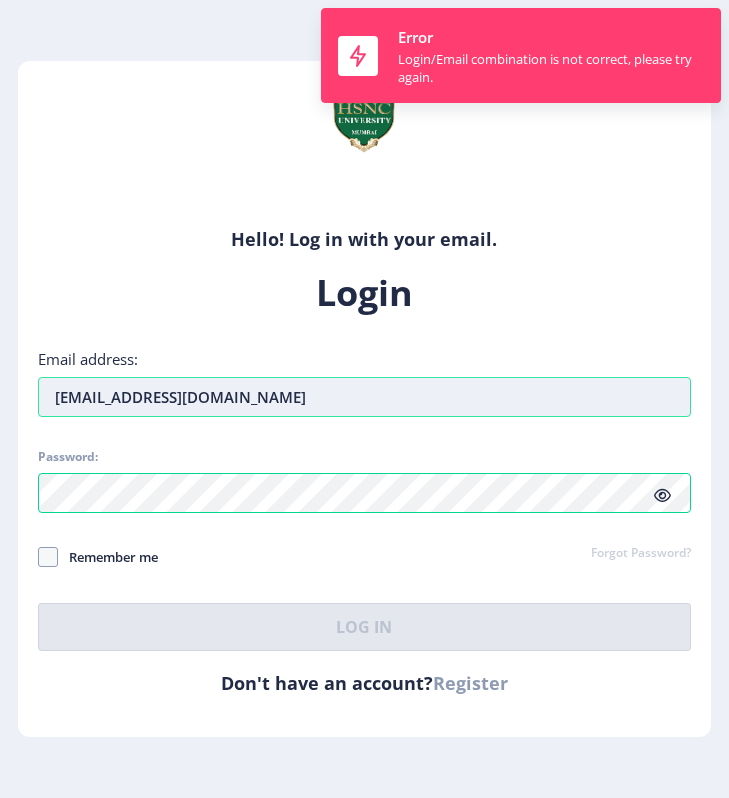 click on "20222320440008@hsncu.edu.in" at bounding box center [364, 397] 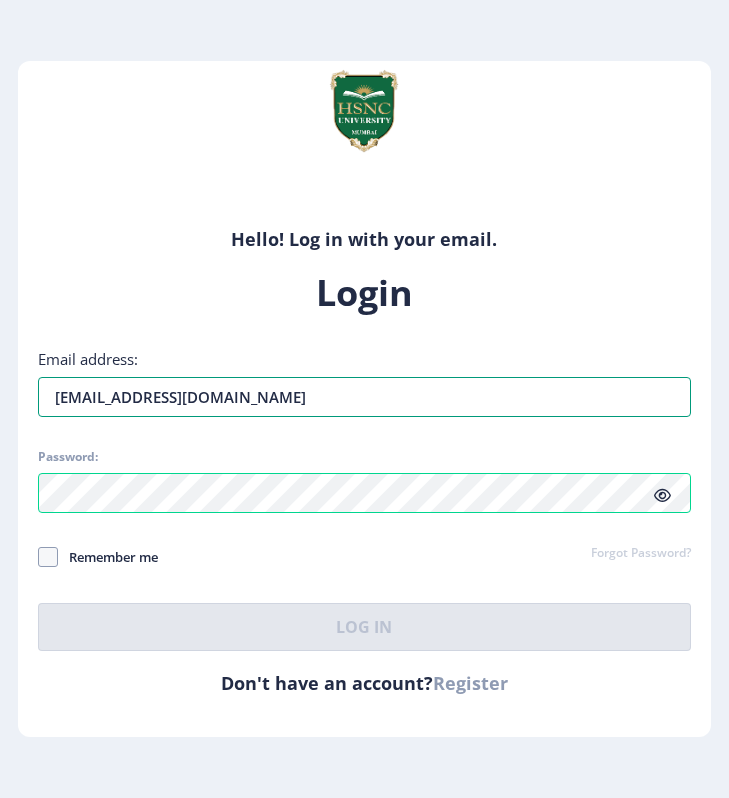 drag, startPoint x: 303, startPoint y: 401, endPoint x: -30, endPoint y: 398, distance: 333.01352 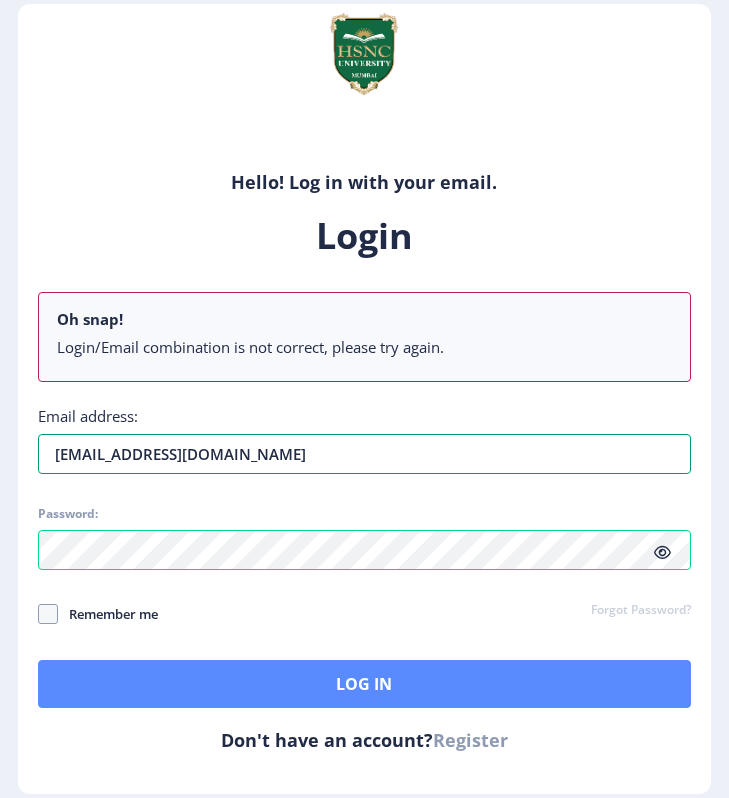 type on "[EMAIL_ADDRESS][DOMAIN_NAME]" 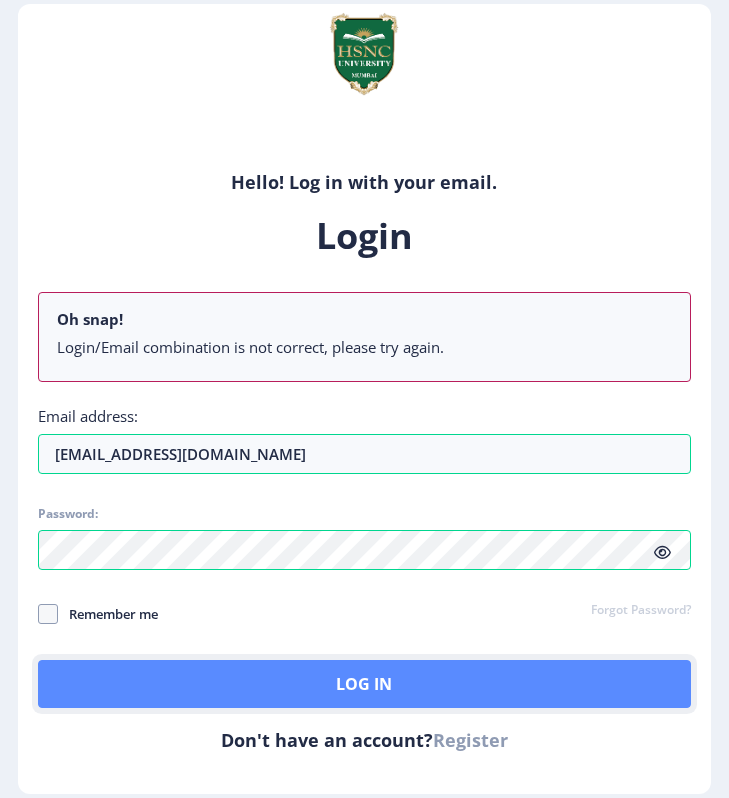click on "Log In" 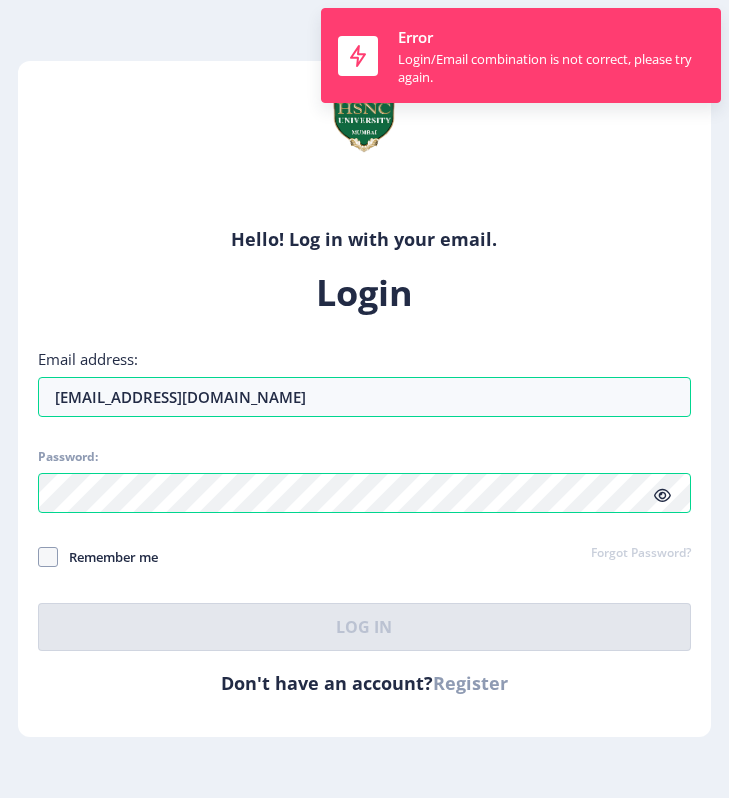 click on "Login Email address: zoyaa9llb@gmail.com Password: Remember me Forgot Password?  Log In" 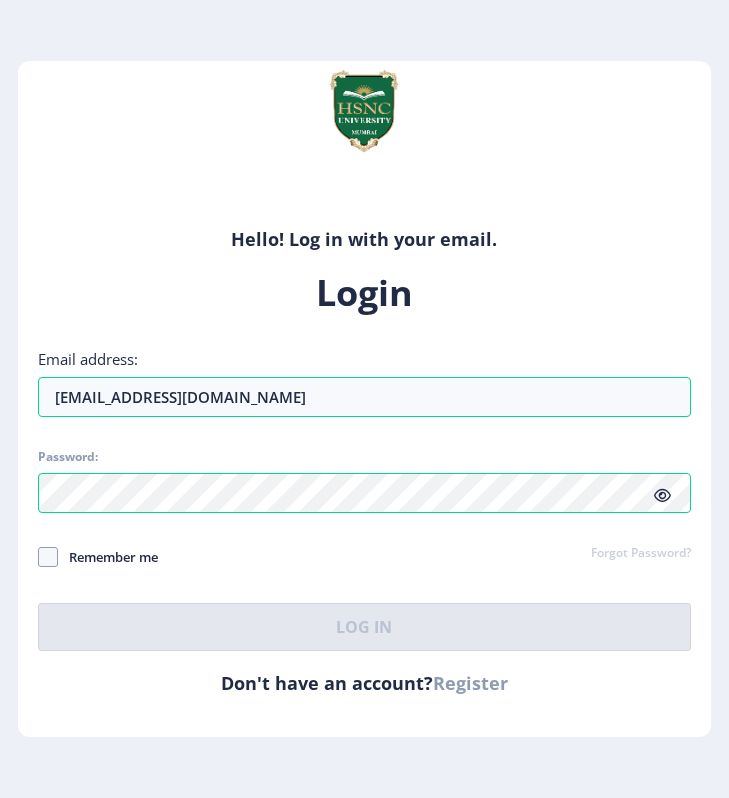 click on "Forgot Password?" 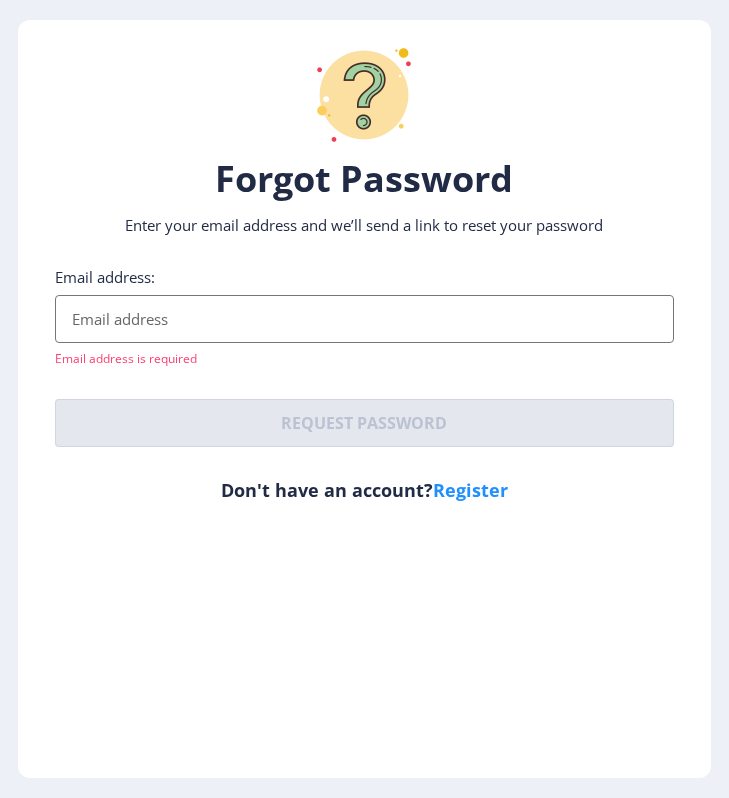 type on "d" 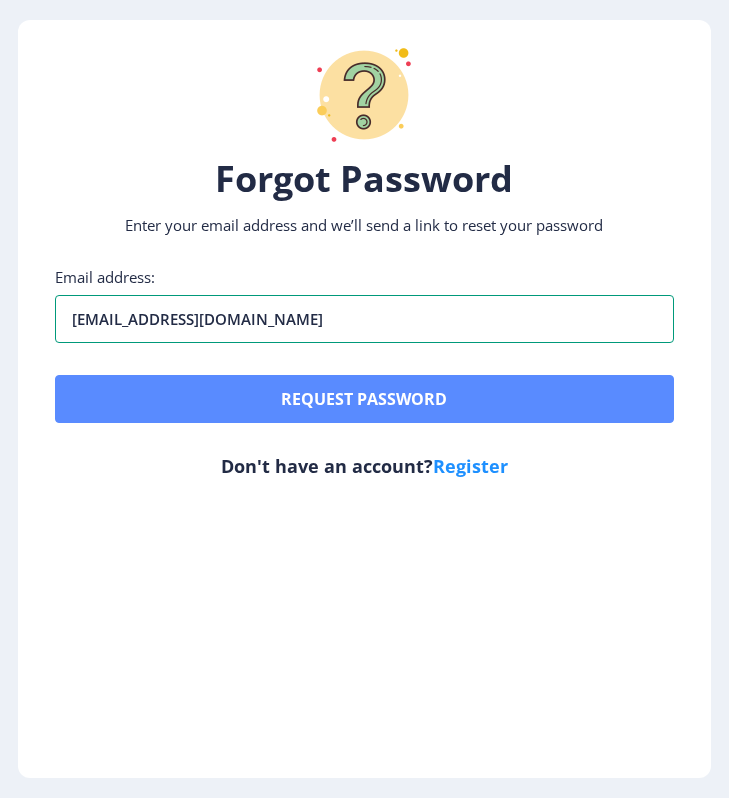 type on "[EMAIL_ADDRESS][DOMAIN_NAME]" 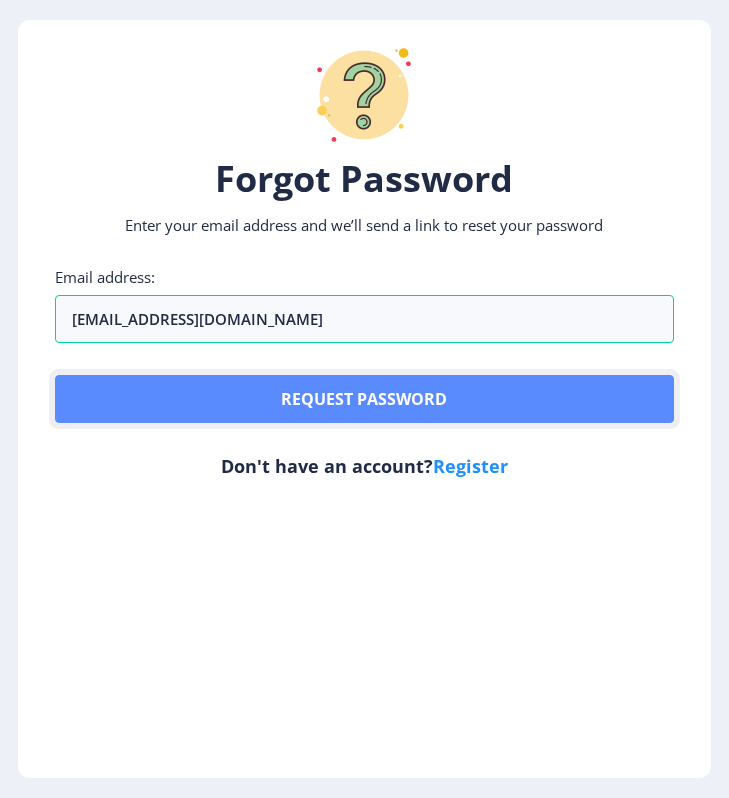click on "Request password" 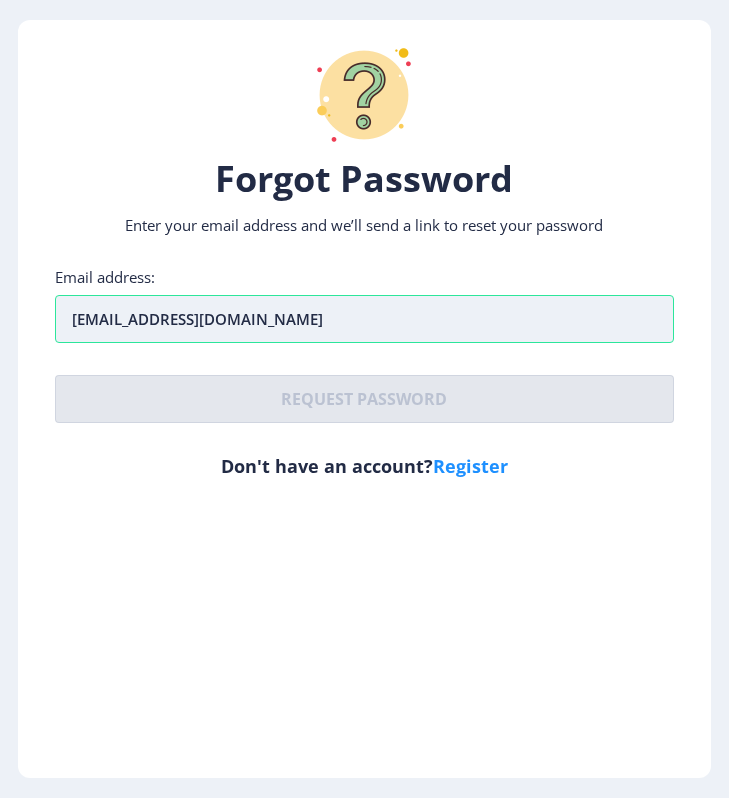 click on "[EMAIL_ADDRESS][DOMAIN_NAME]" at bounding box center (365, 319) 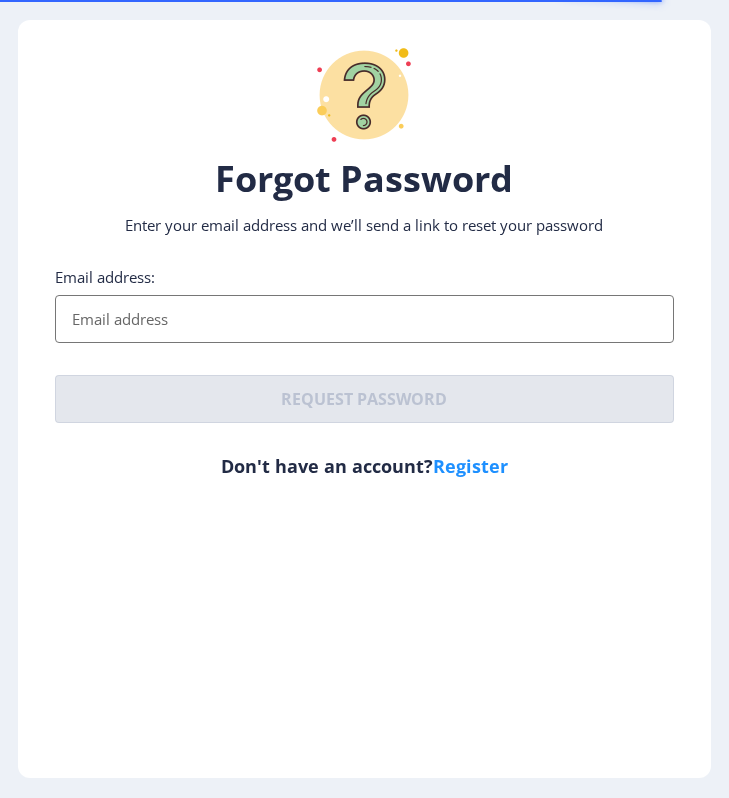 scroll, scrollTop: 0, scrollLeft: 0, axis: both 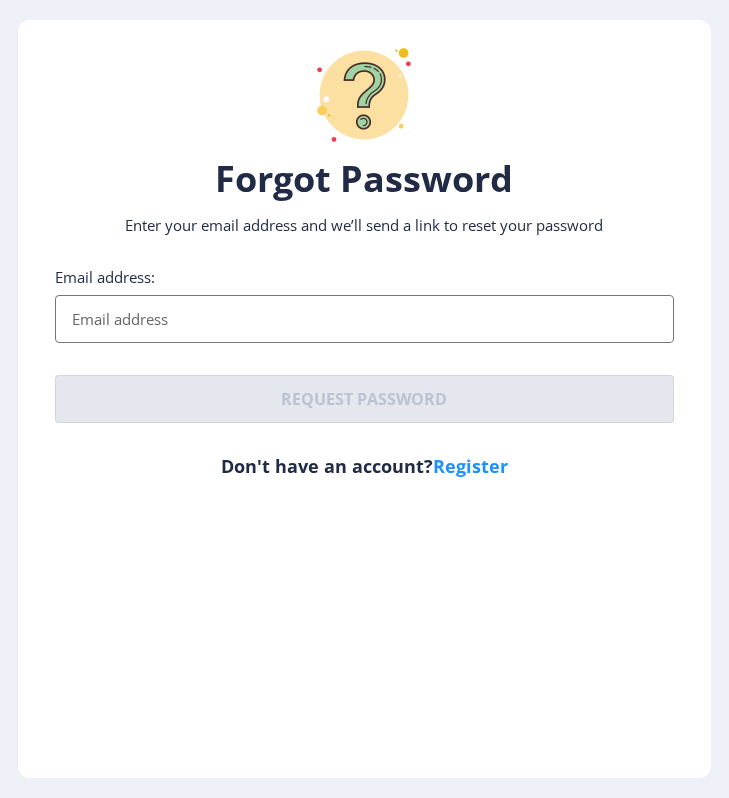click on "Email address:" at bounding box center [365, 319] 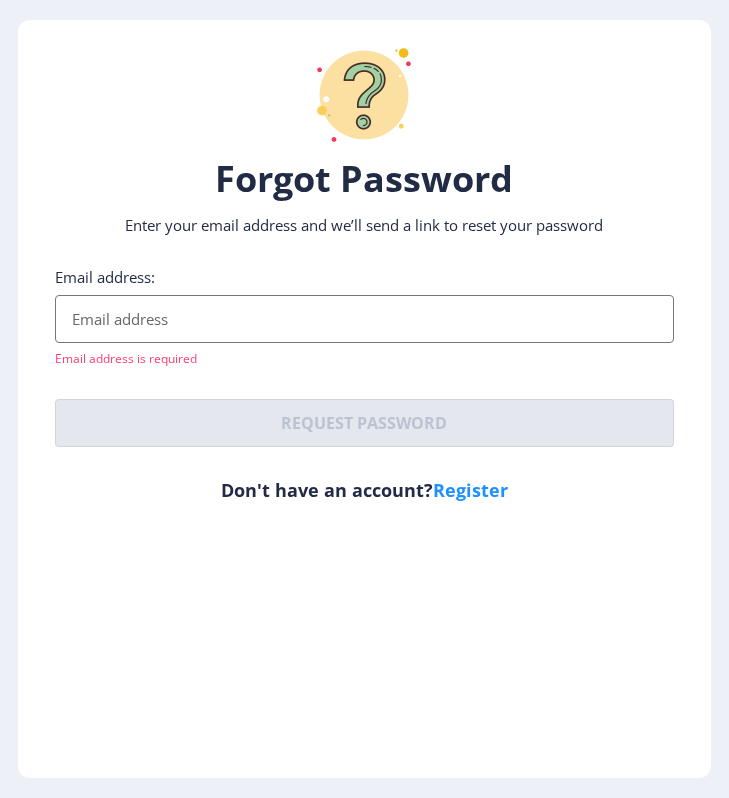 click 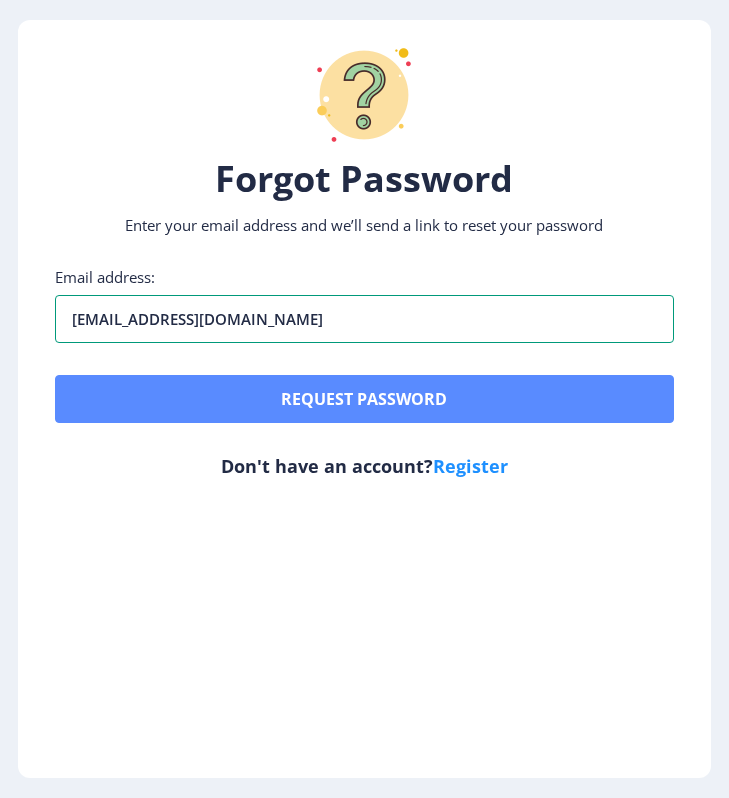 type on "[EMAIL_ADDRESS][DOMAIN_NAME]" 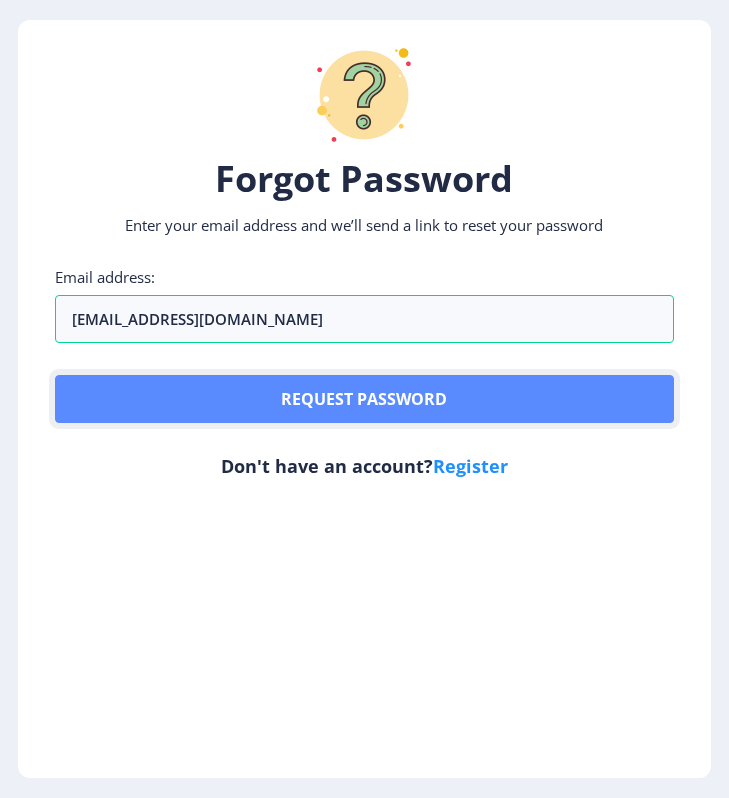 click on "Request password" 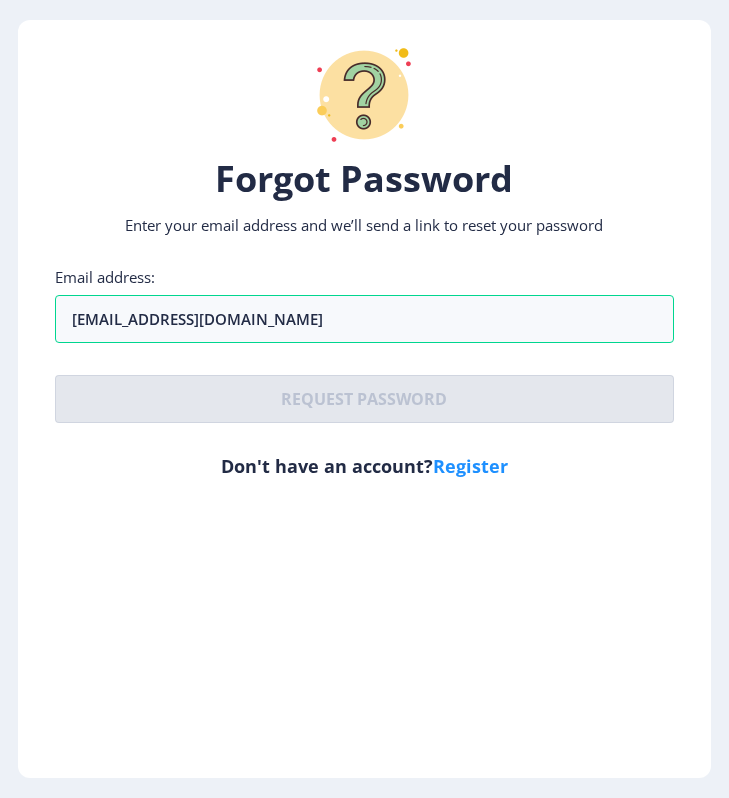 click on "Forgot Password Enter your email address and we’ll send a link to reset your password Email address: [EMAIL_ADDRESS][DOMAIN_NAME]  Request password   Don't have an account?  Register" 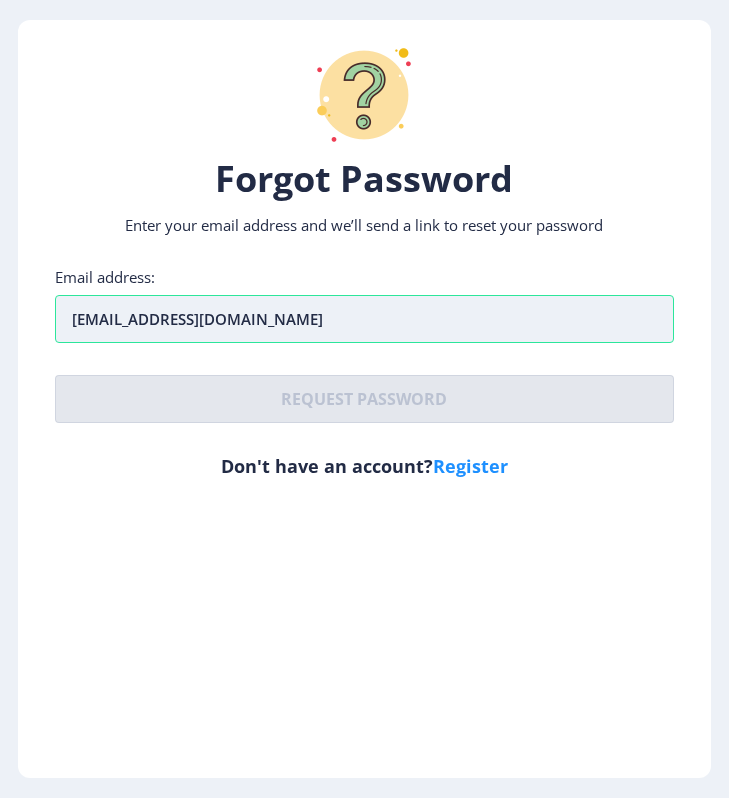 click on "[EMAIL_ADDRESS][DOMAIN_NAME]" at bounding box center [365, 319] 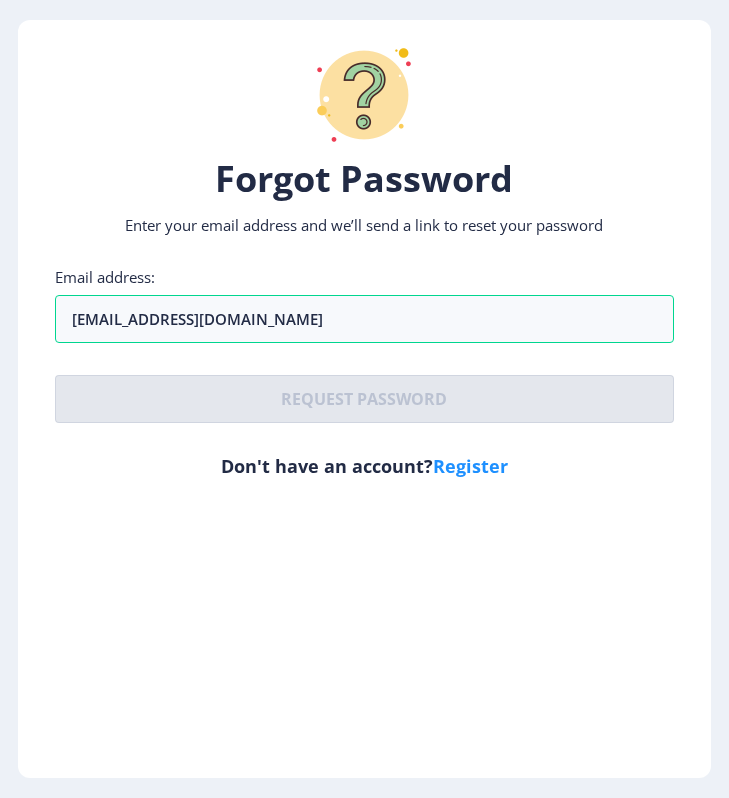 click on "Forgot Password Enter your email address and we’ll send a link to reset your password Email address: [EMAIL_ADDRESS][DOMAIN_NAME]  Request password   Don't have an account?  Register" 